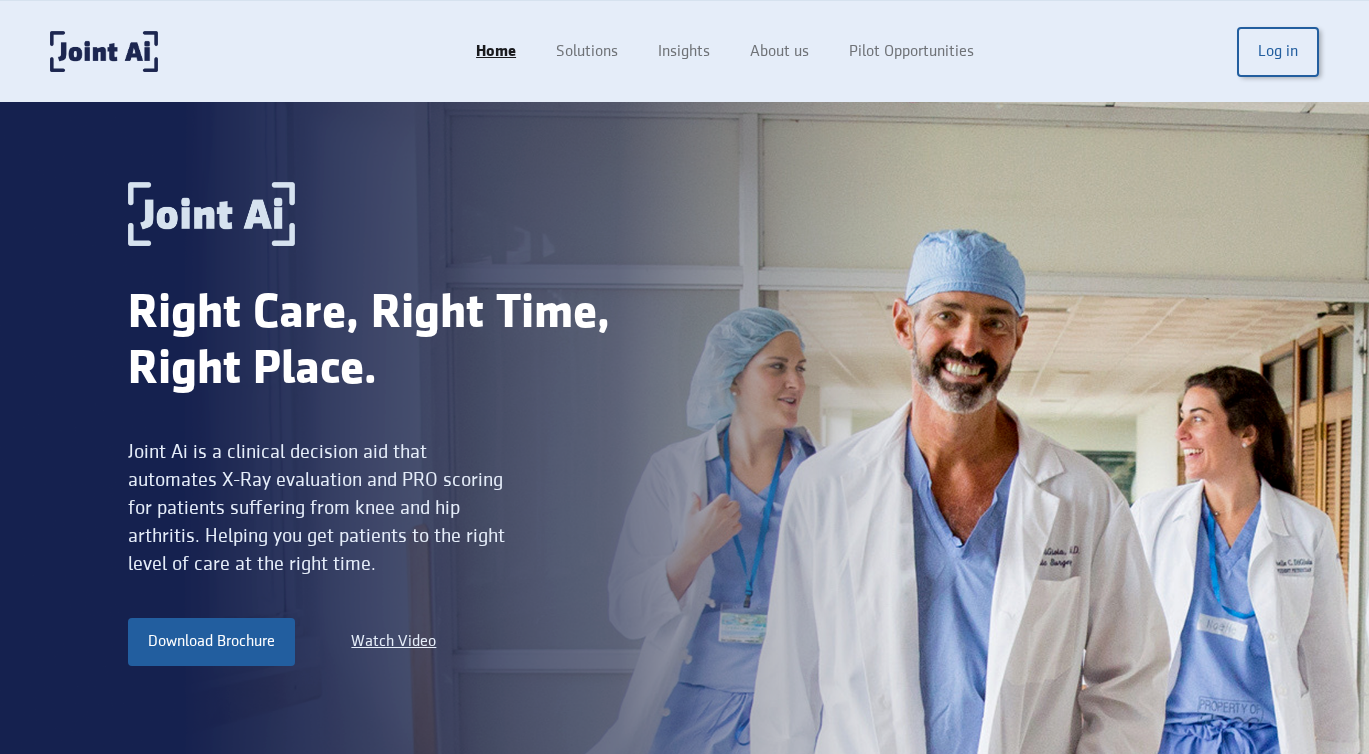 scroll, scrollTop: 3114, scrollLeft: 0, axis: vertical 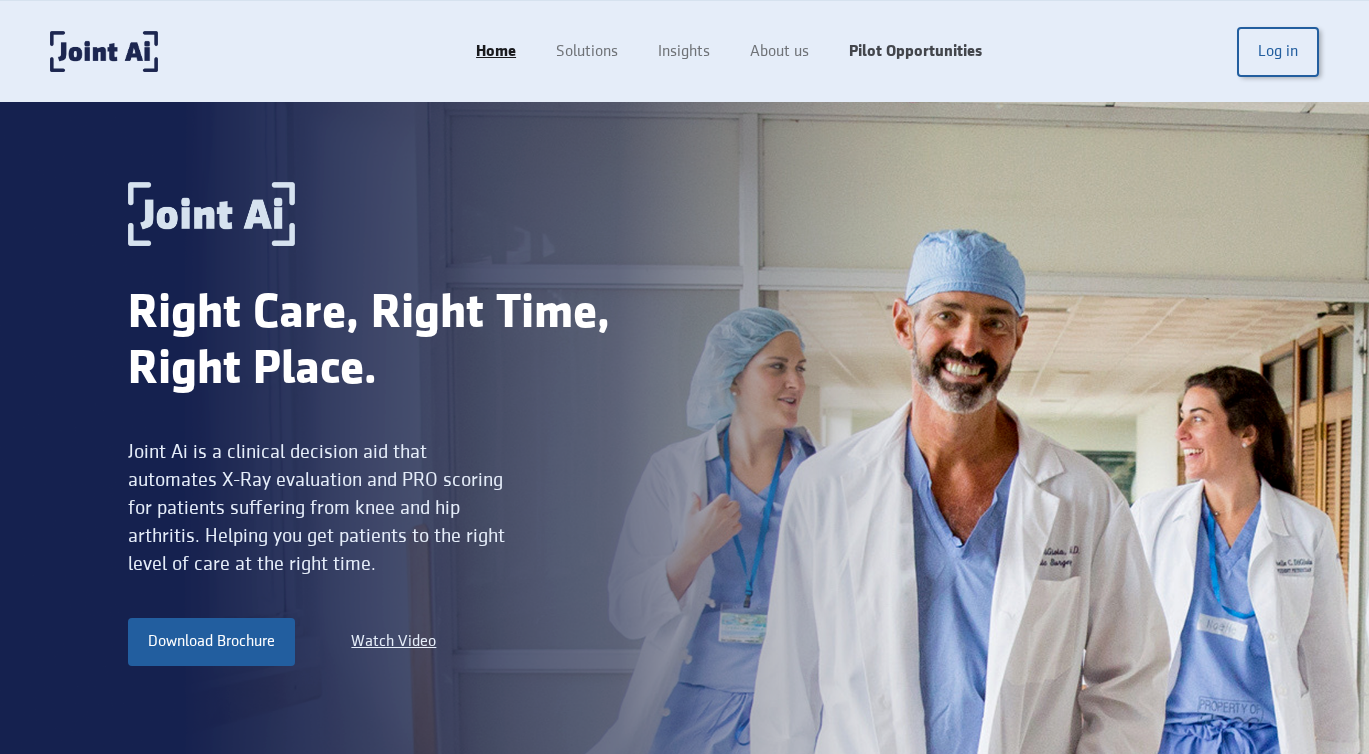 click on "Pilot Opportunities" at bounding box center [915, 52] 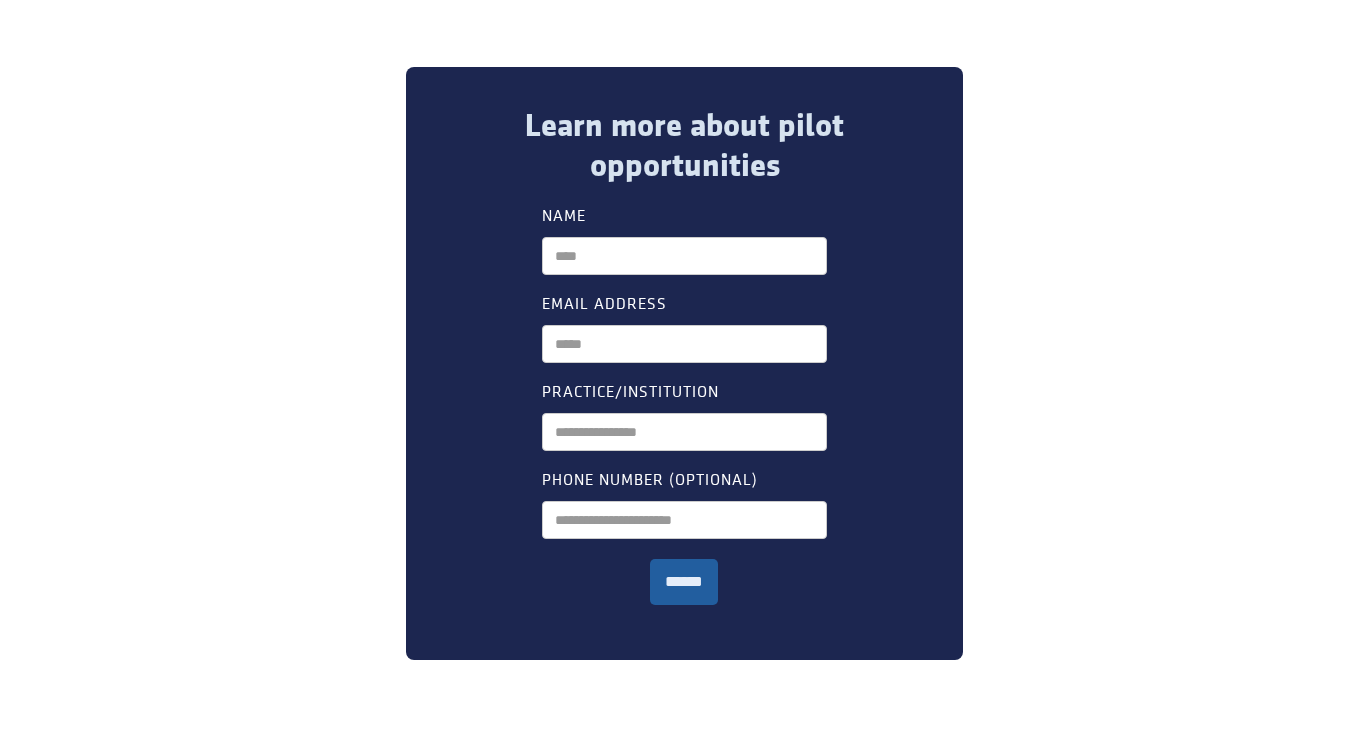 scroll, scrollTop: 1226, scrollLeft: 0, axis: vertical 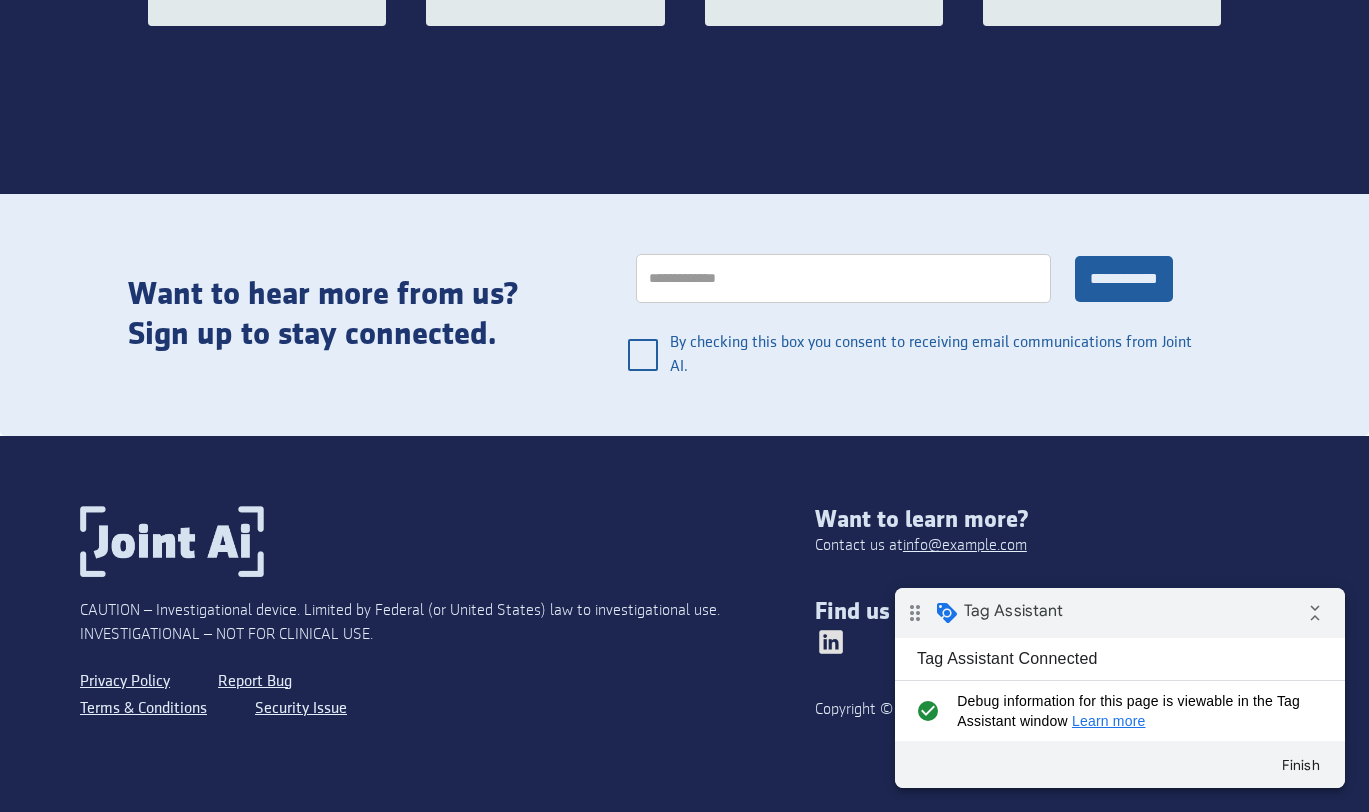 click on "**********" at bounding box center (1124, 279) 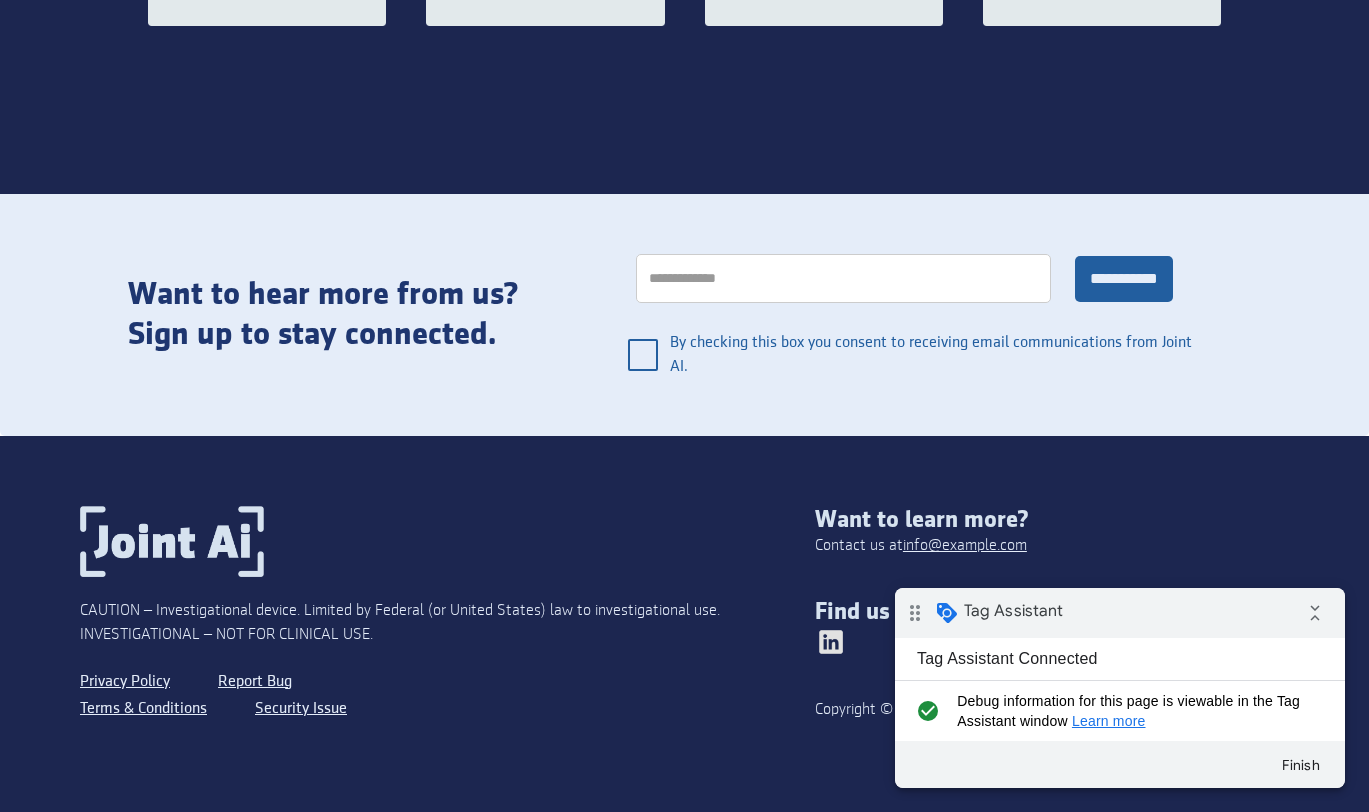 click on "**********" at bounding box center (1124, 279) 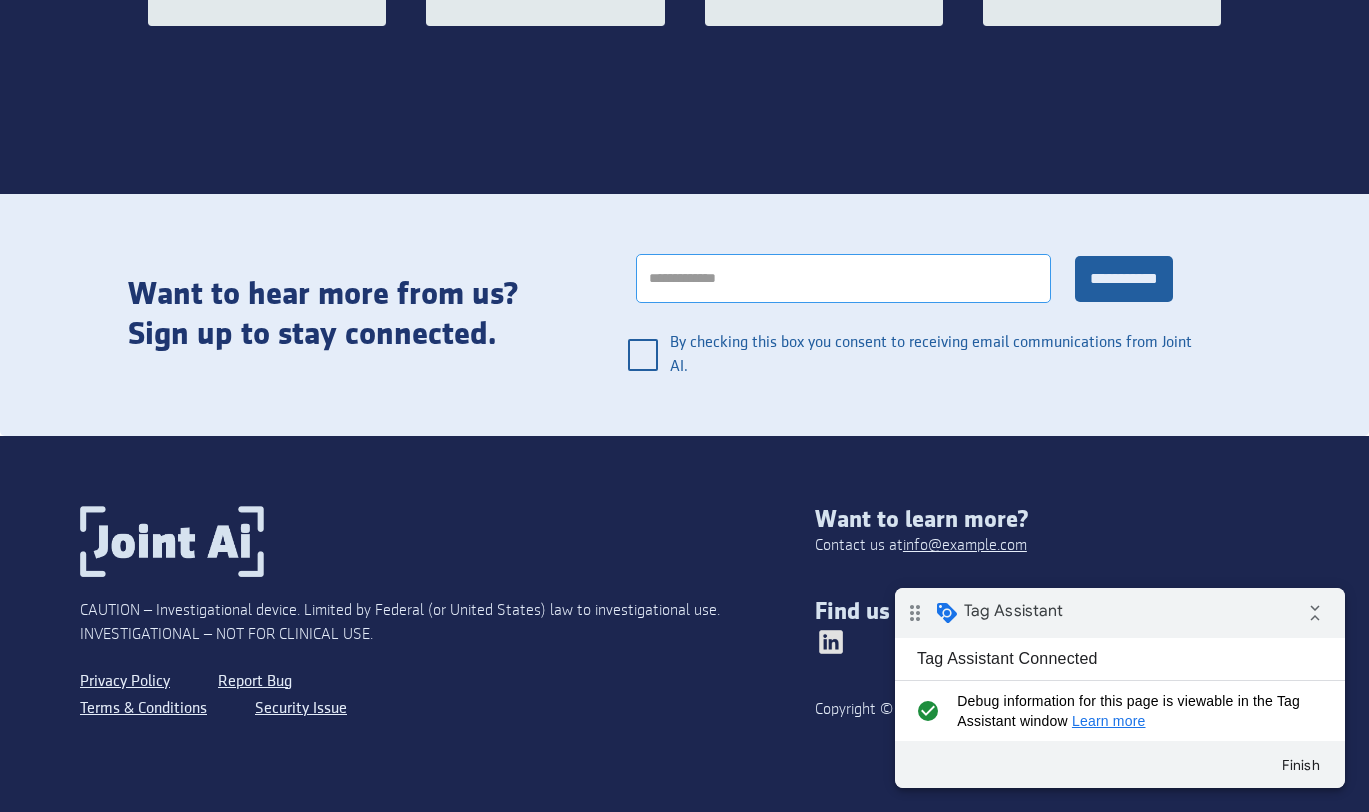click at bounding box center [843, 278] 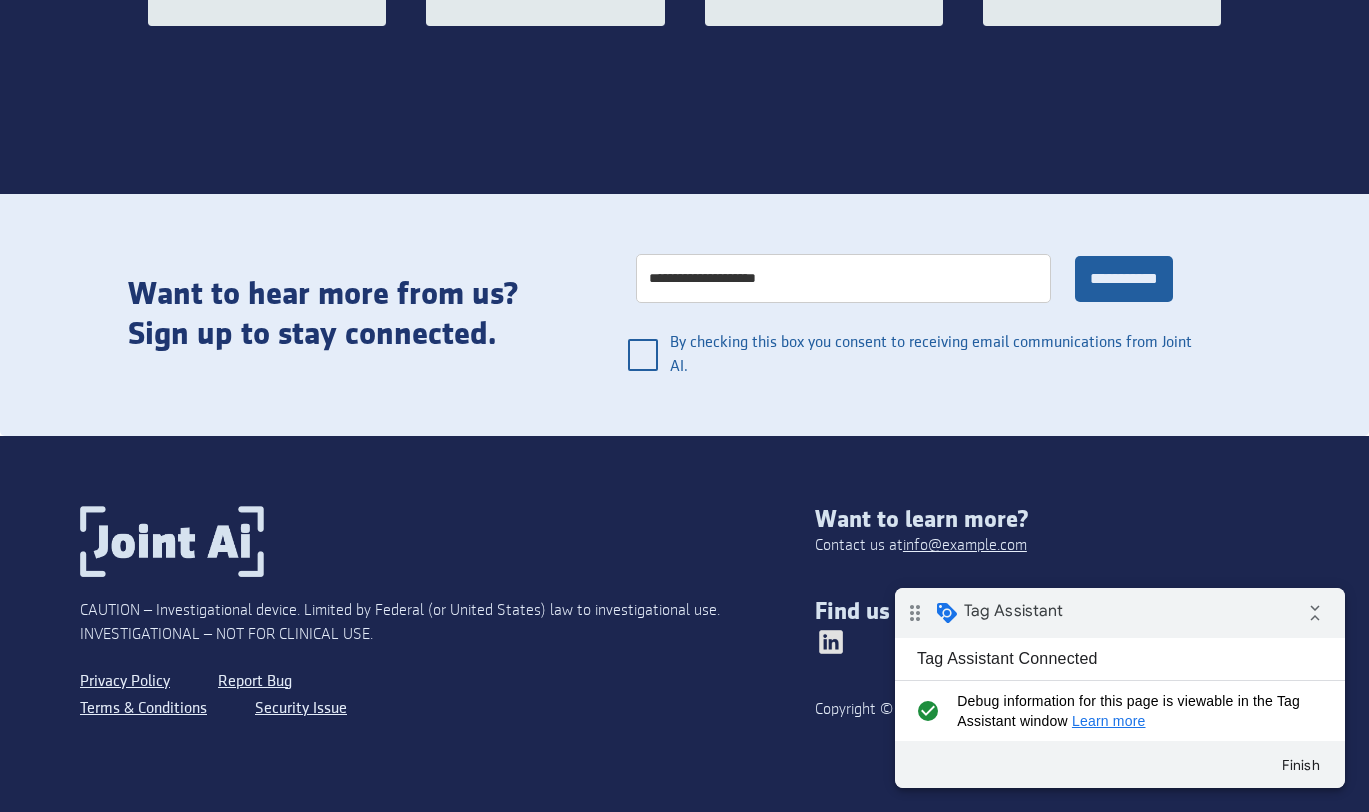 click on "**********" at bounding box center (1124, 279) 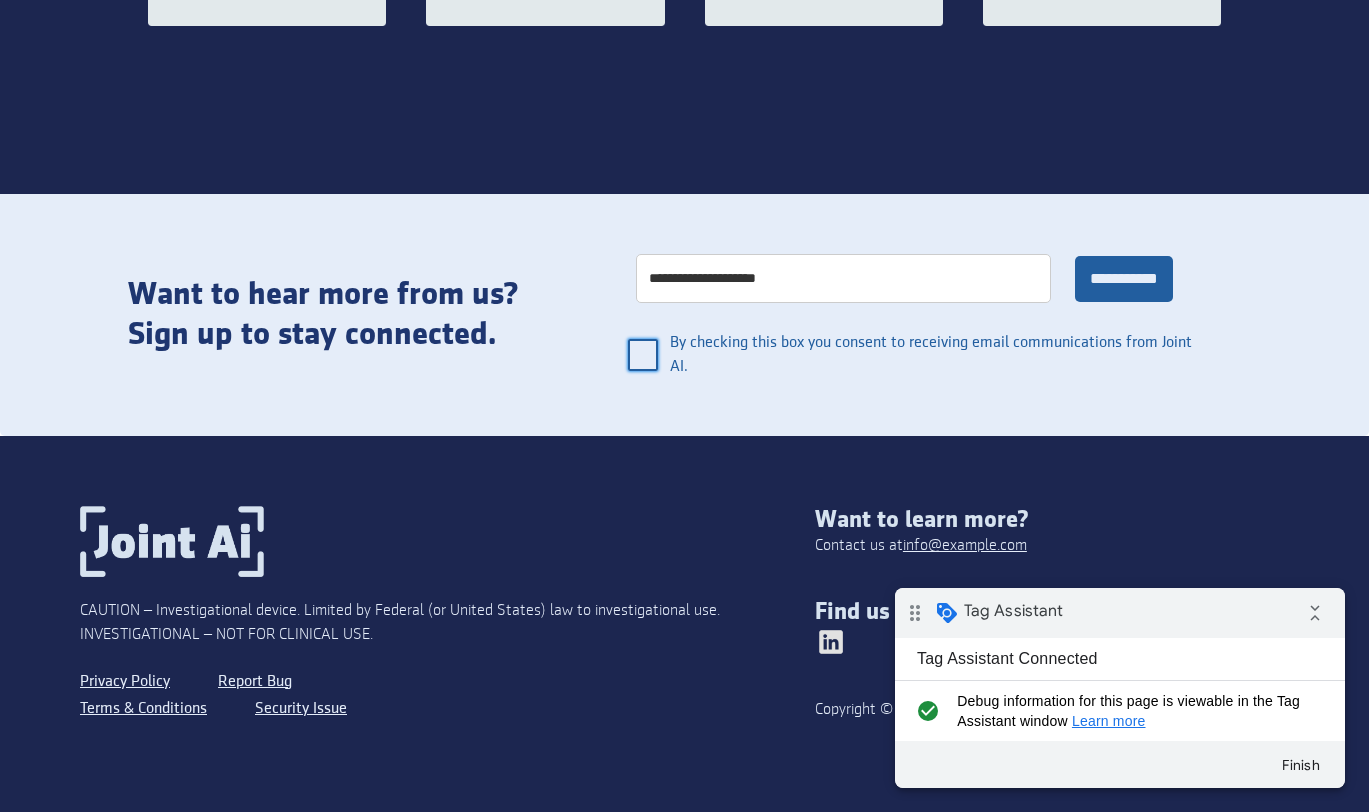 click at bounding box center (643, 355) 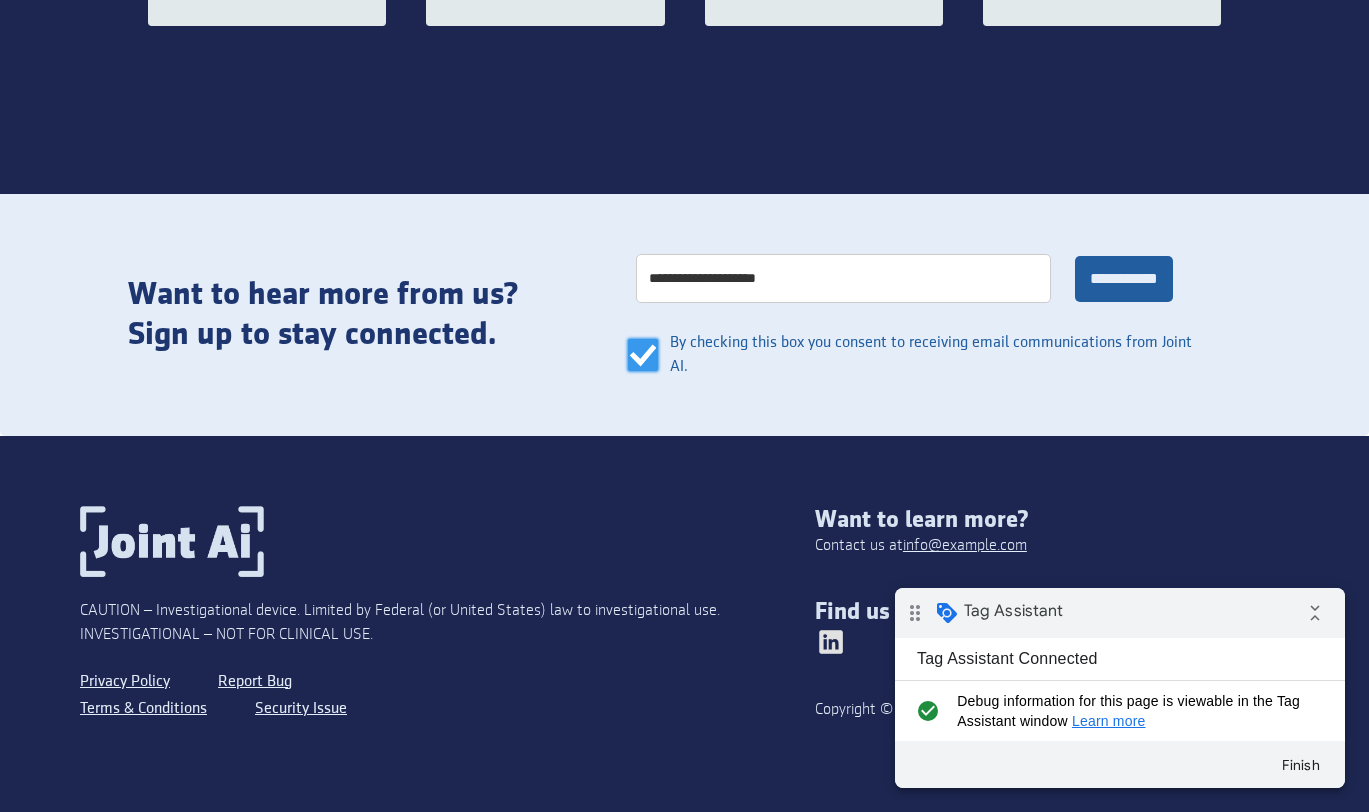 click on "**********" at bounding box center (1124, 279) 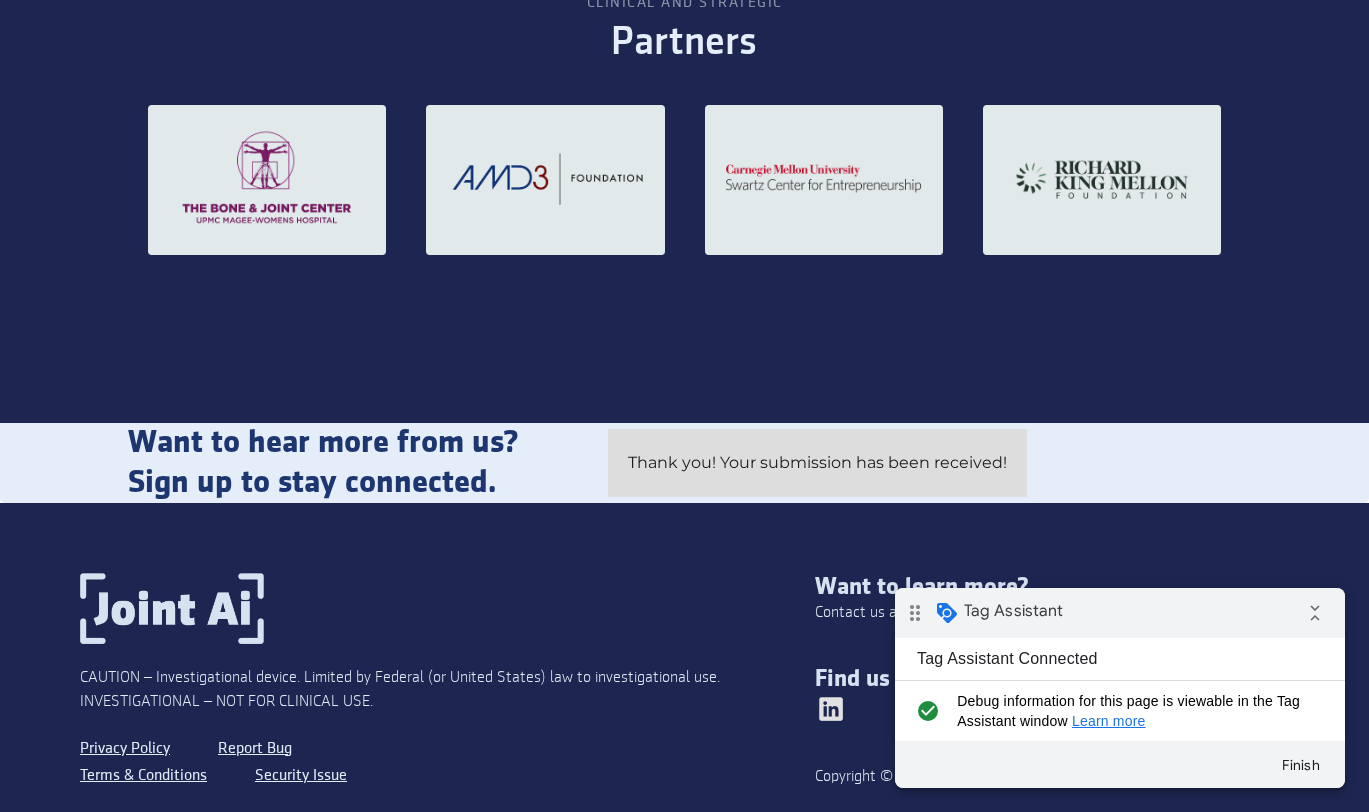 scroll, scrollTop: 2875, scrollLeft: 0, axis: vertical 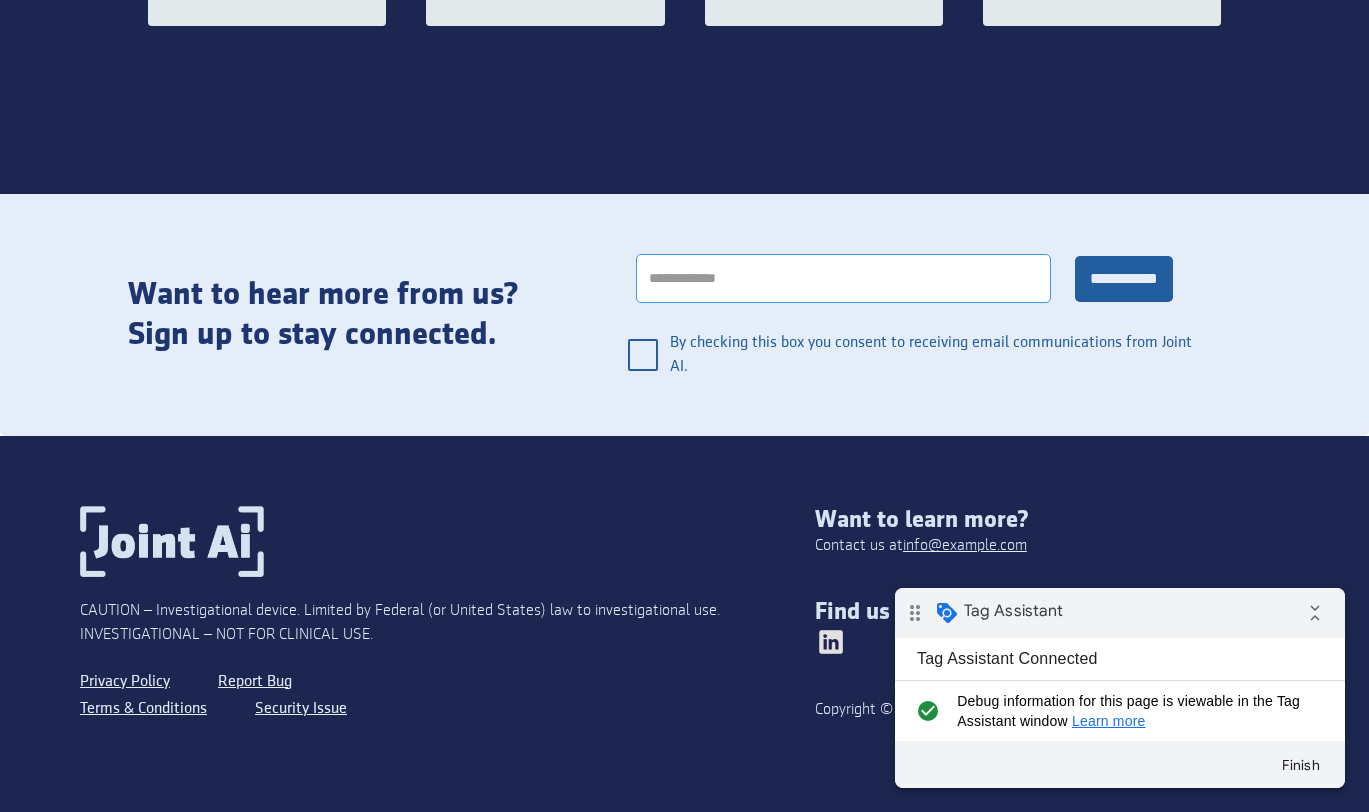 click at bounding box center [843, 278] 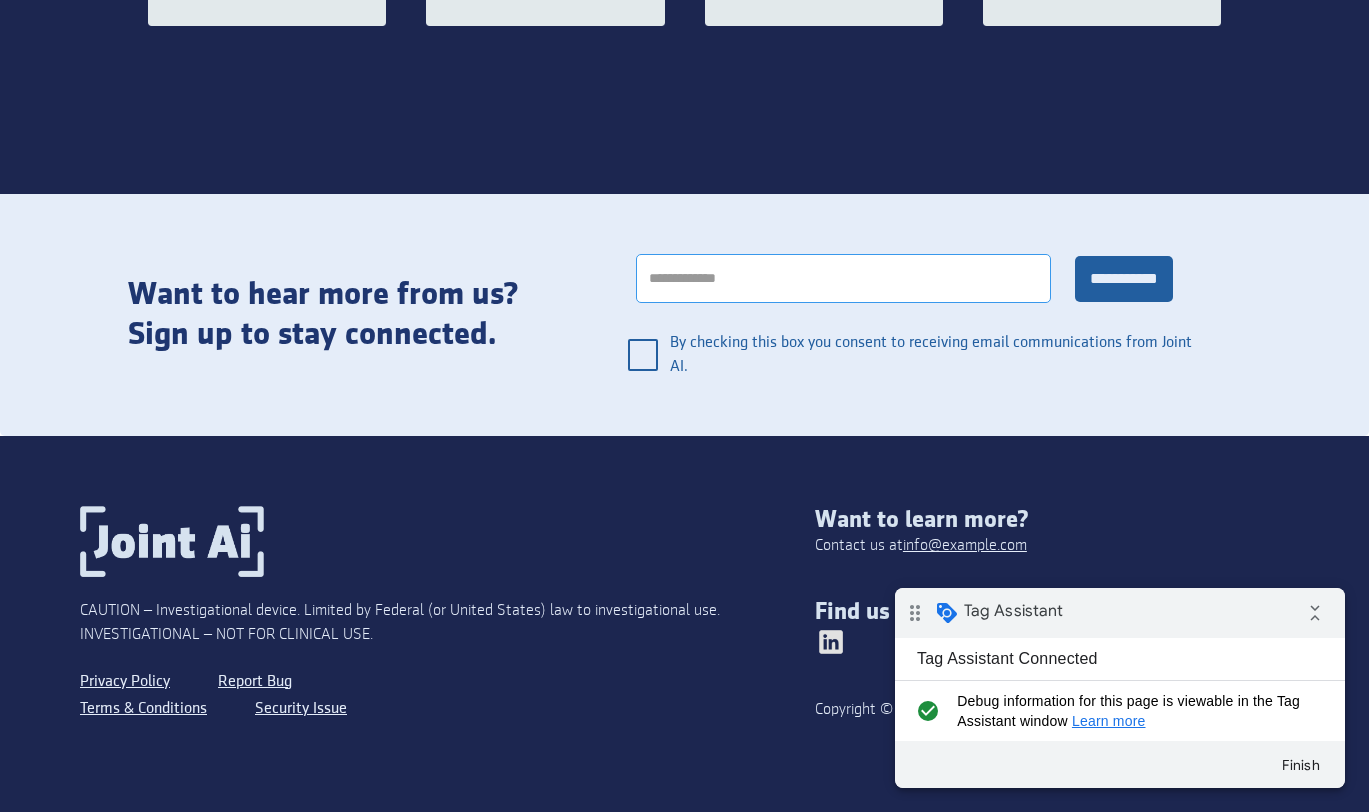 type on "**********" 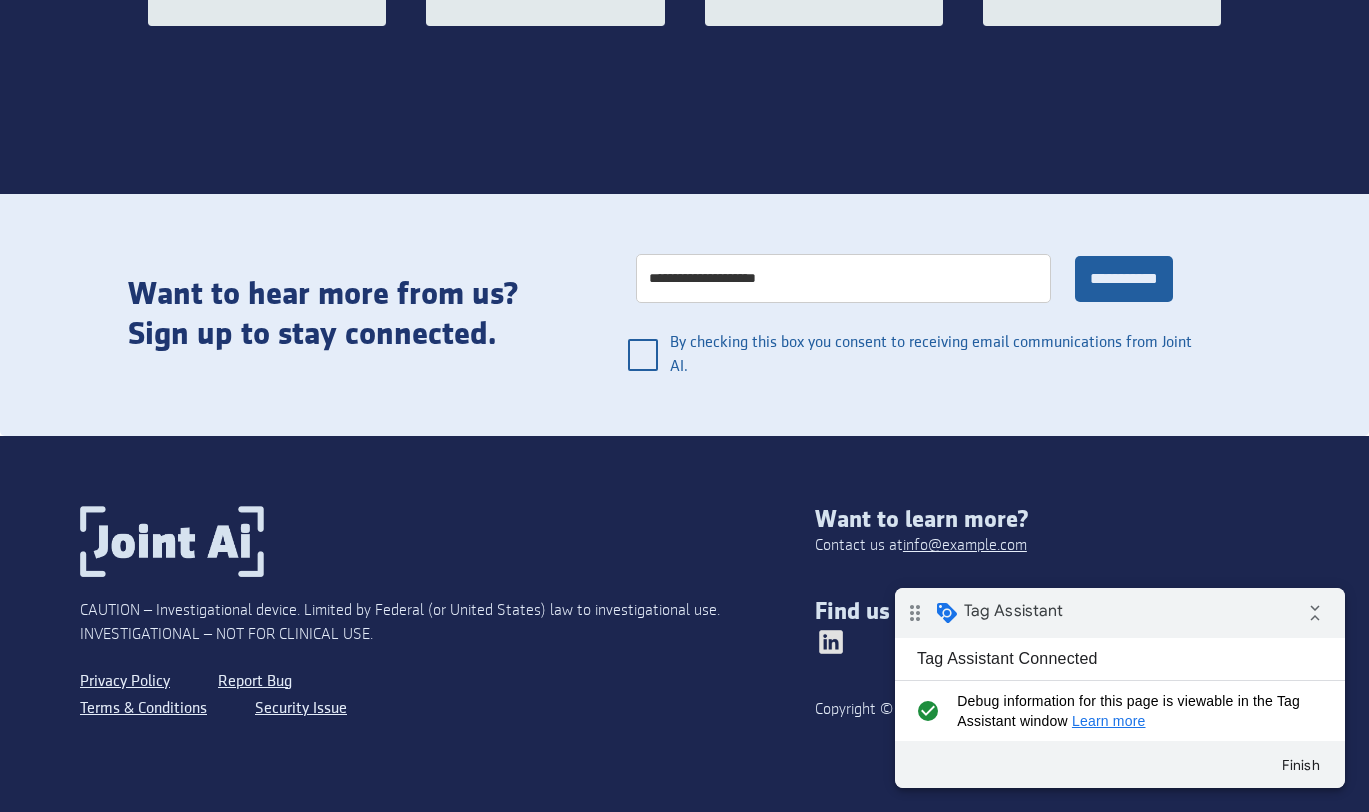 click at bounding box center (643, 355) 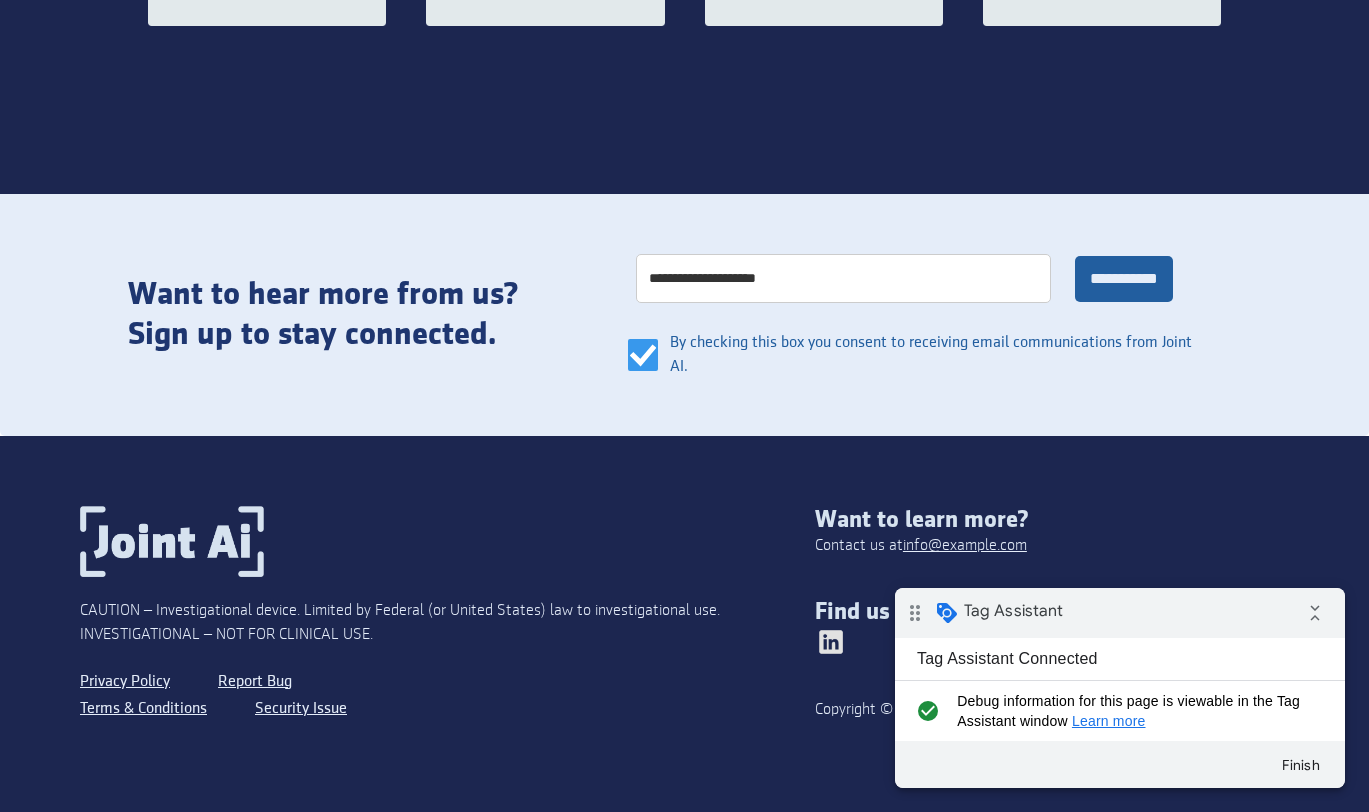 click on "**********" at bounding box center [1124, 279] 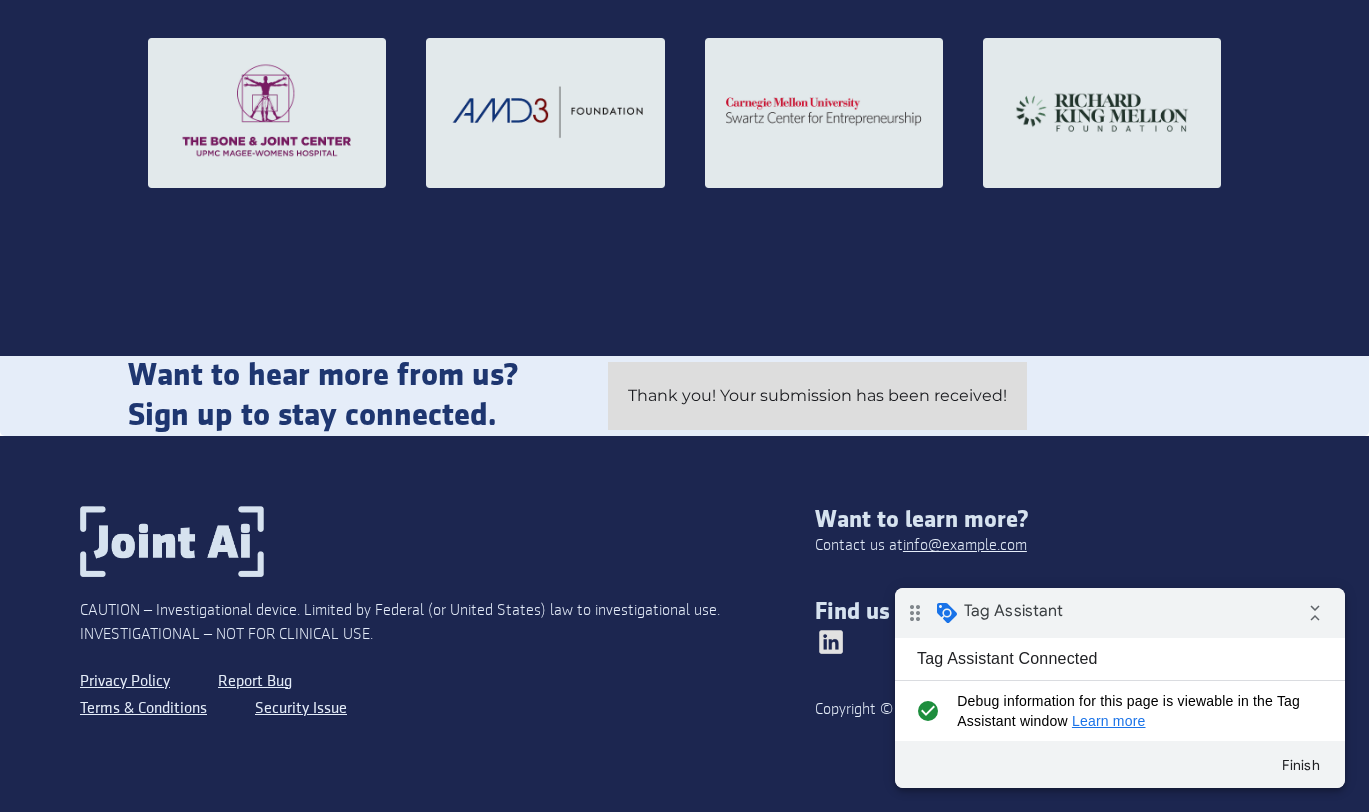 scroll, scrollTop: 2946, scrollLeft: 0, axis: vertical 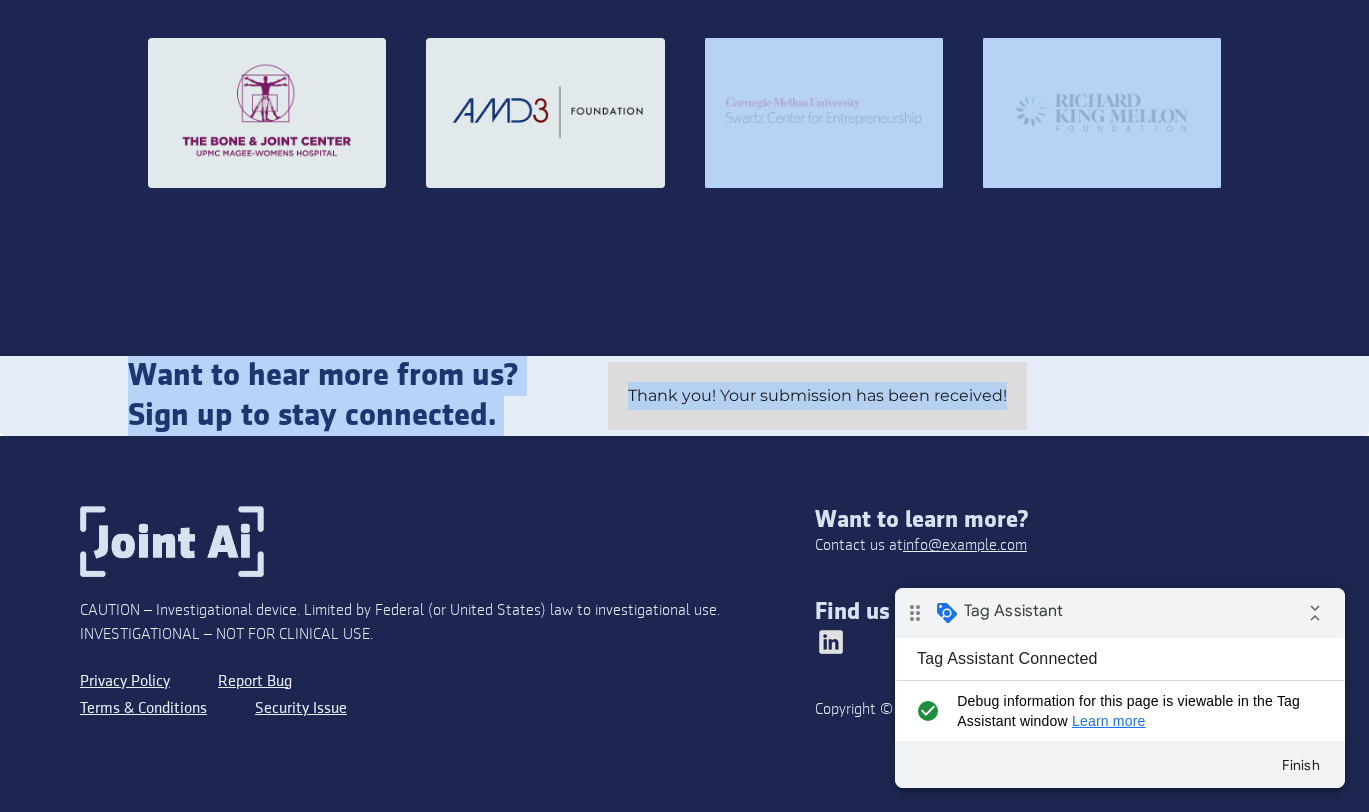 drag, startPoint x: 932, startPoint y: 411, endPoint x: 954, endPoint y: 172, distance: 240.01042 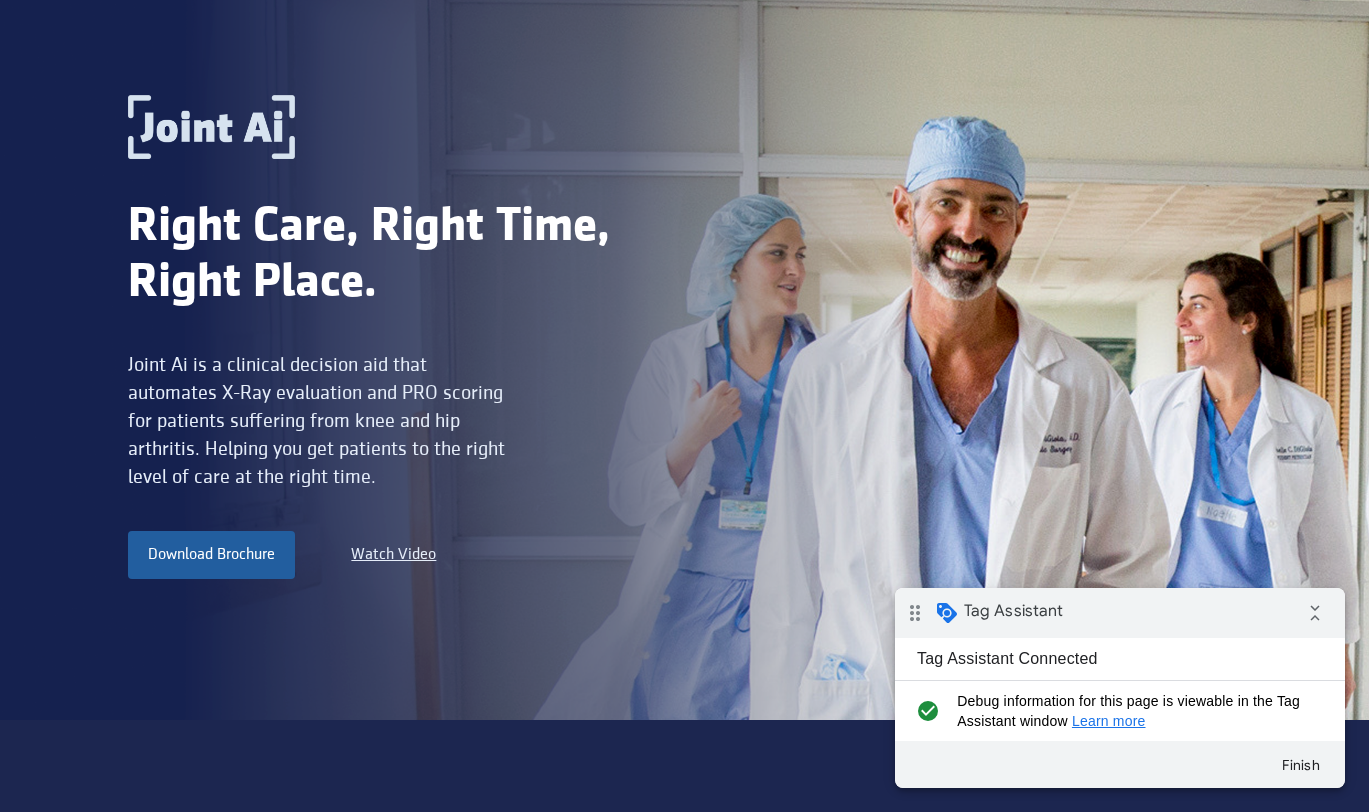 scroll, scrollTop: 0, scrollLeft: 0, axis: both 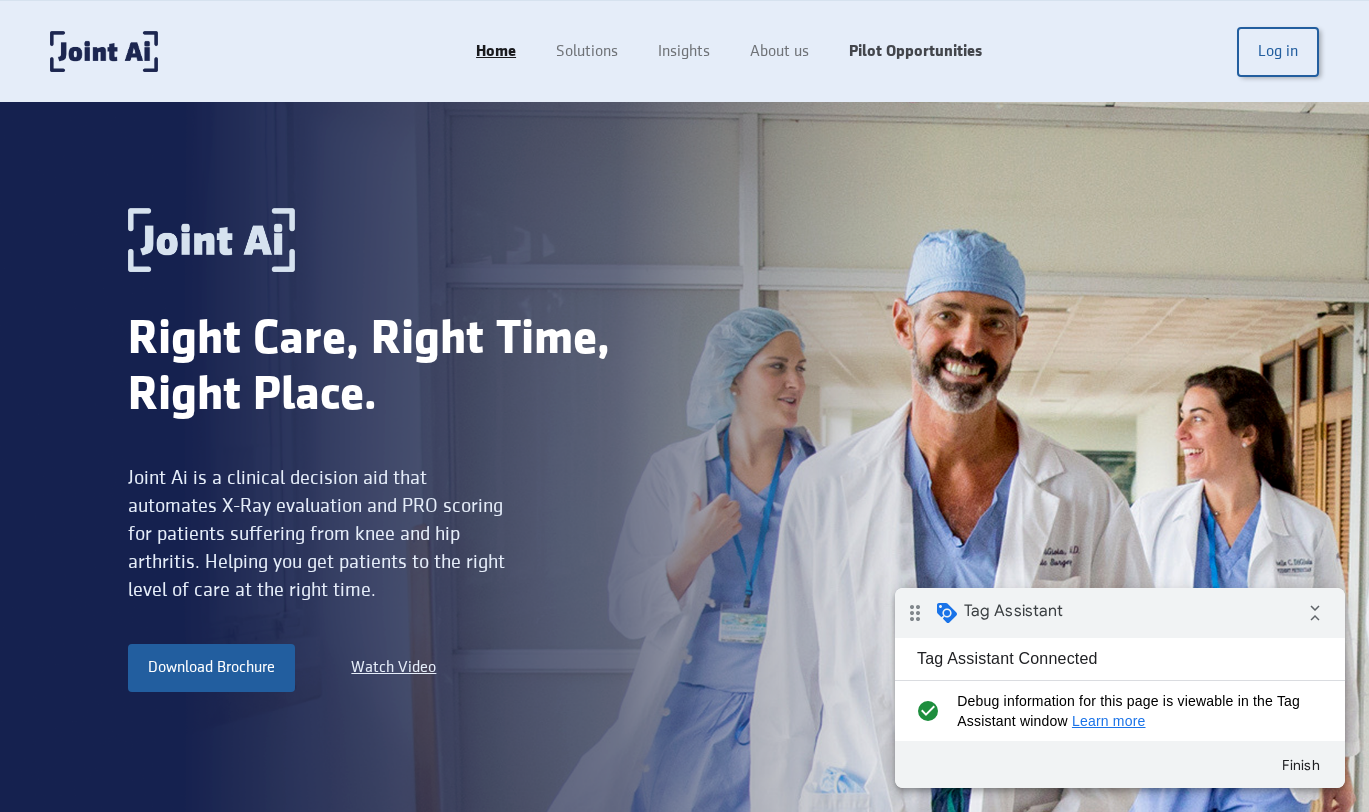 click on "Pilot Opportunities" at bounding box center [915, 52] 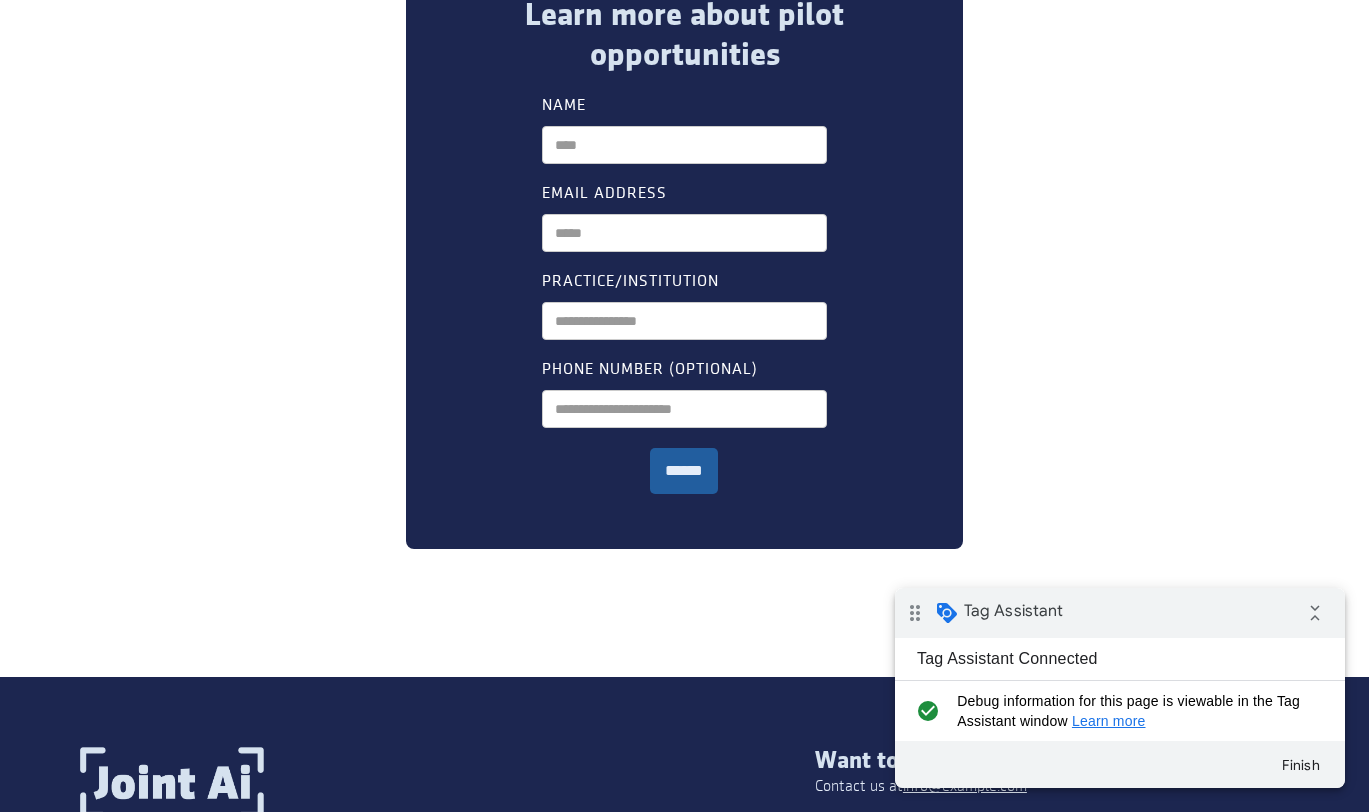 scroll, scrollTop: 1355, scrollLeft: 0, axis: vertical 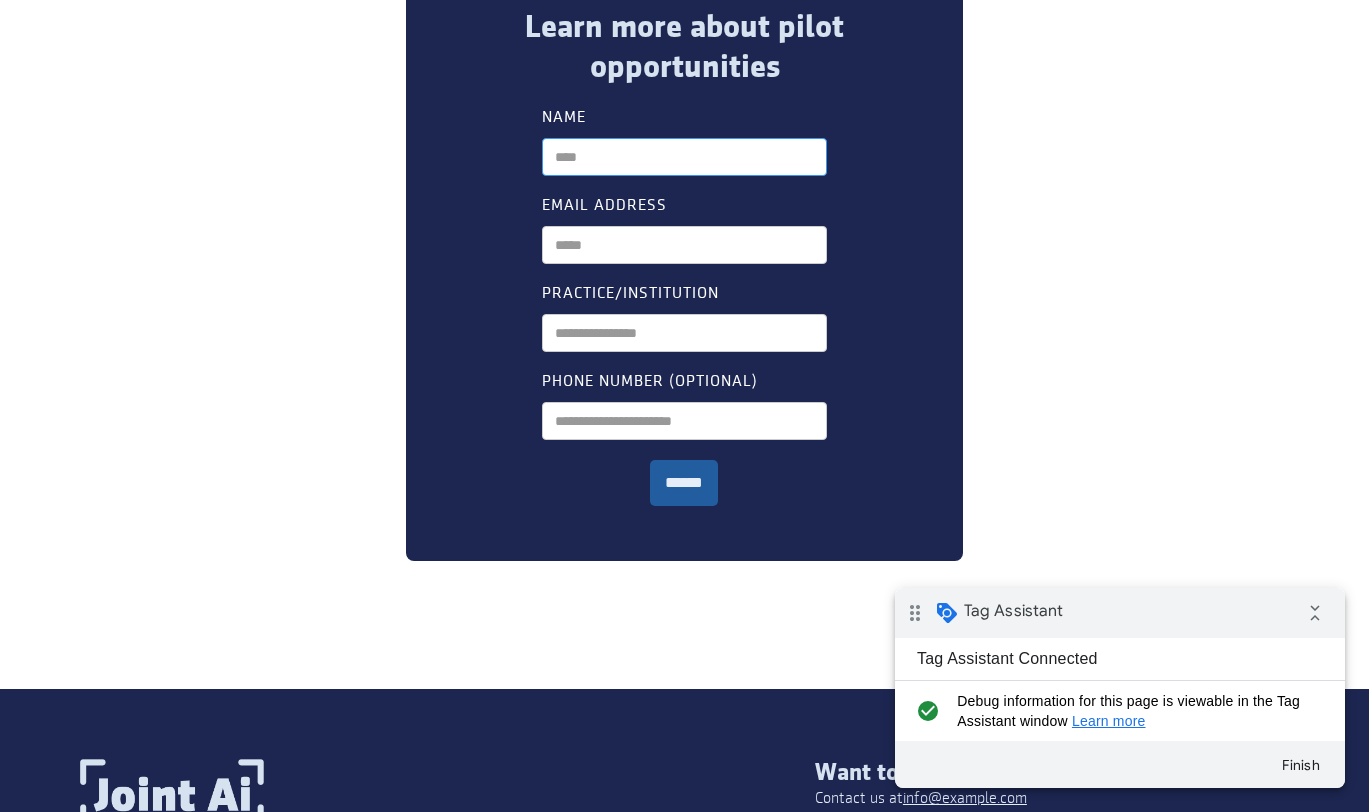 click on "Name" at bounding box center [685, 157] 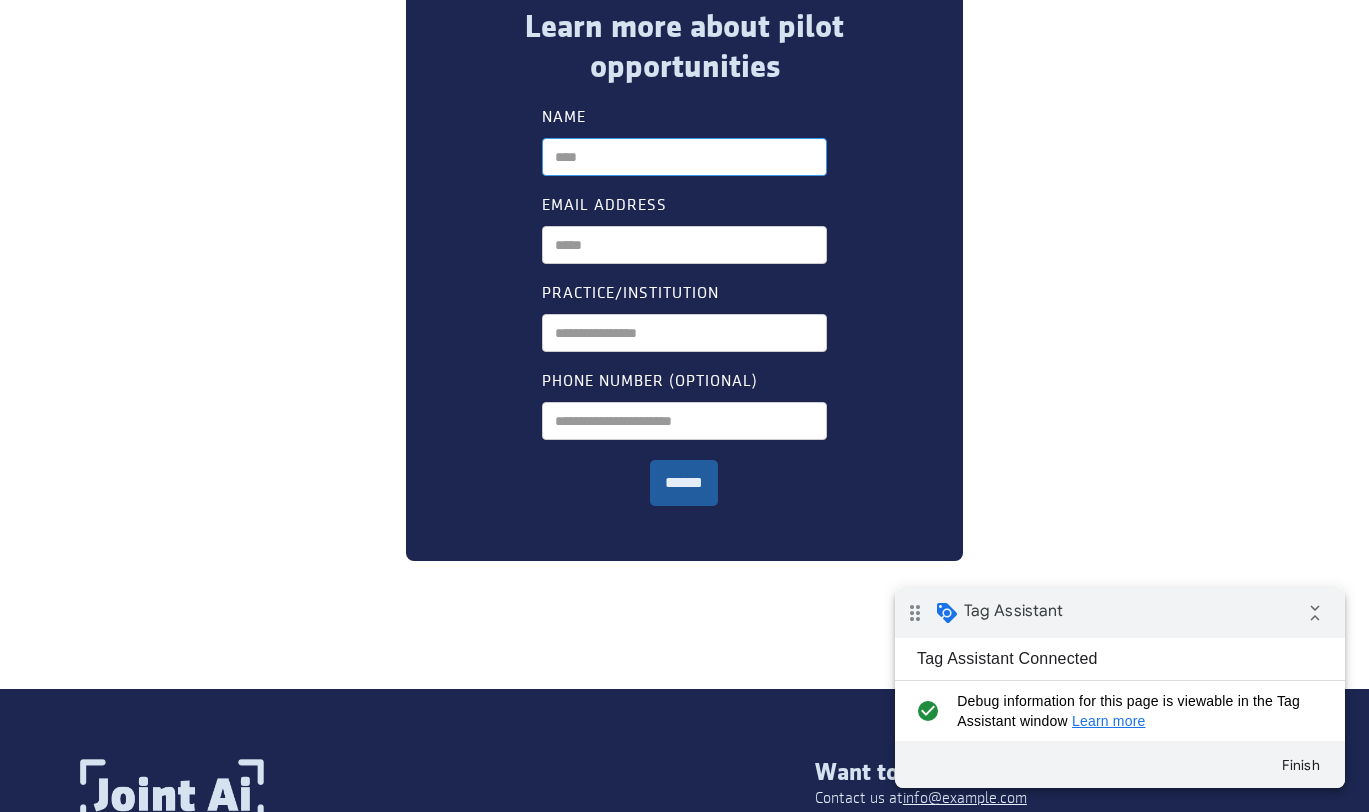 type on "**********" 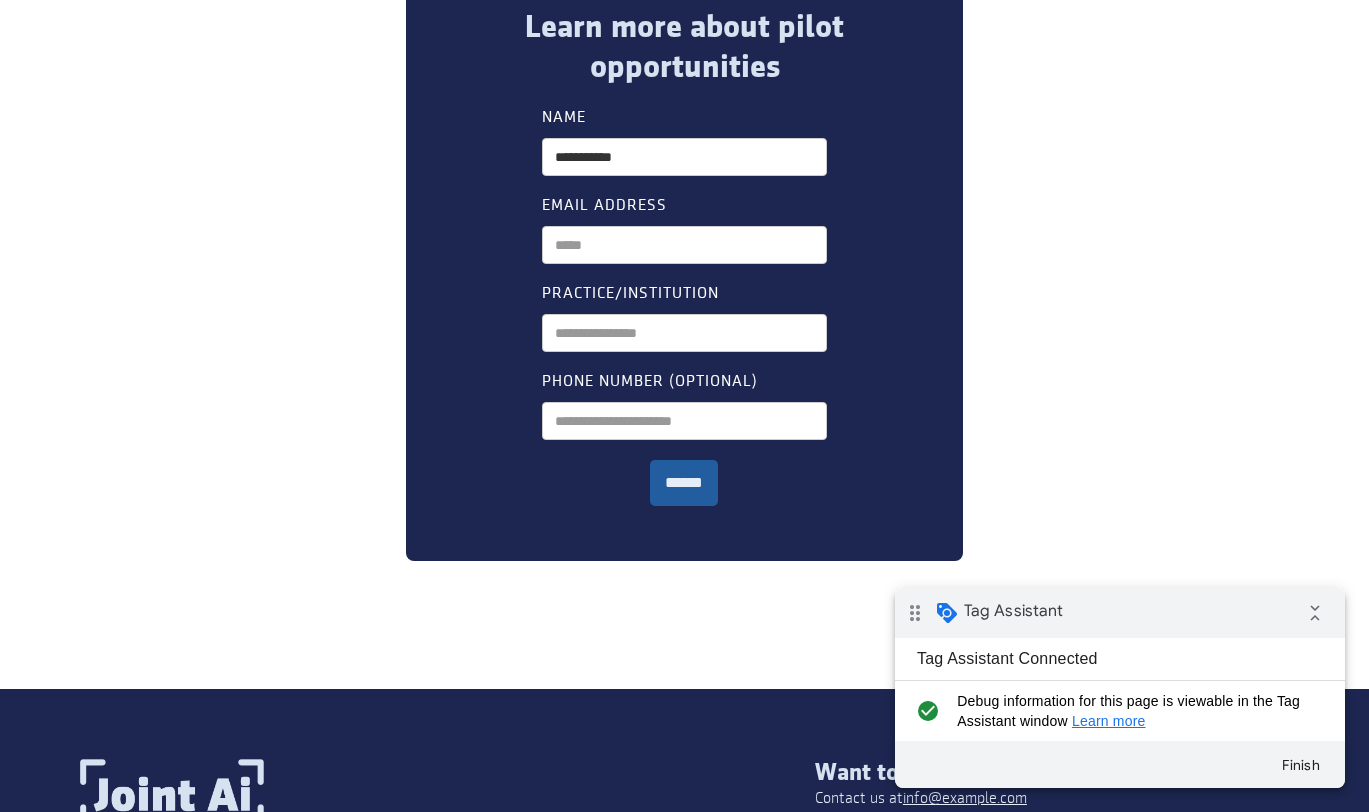 type on "**********" 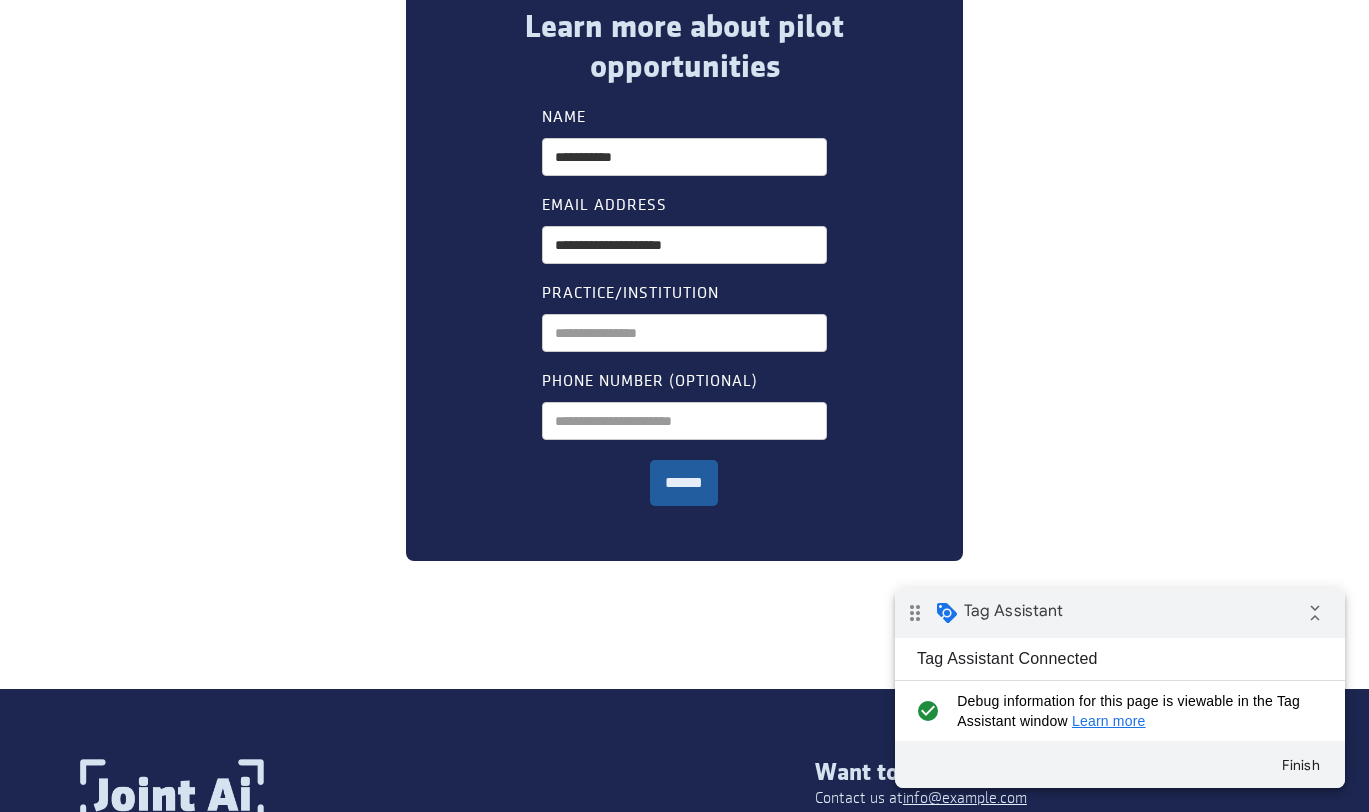 type on "**********" 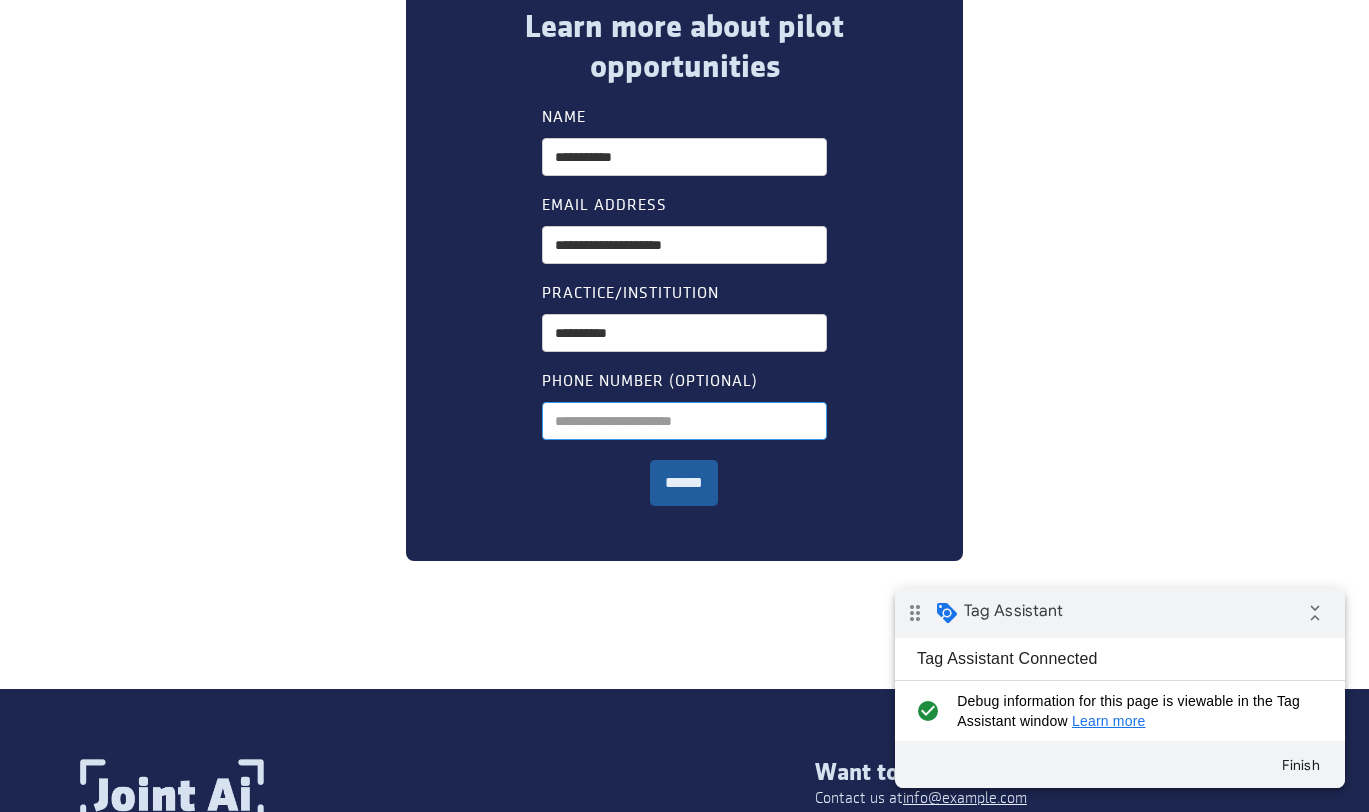 click on "Practice/institution" at bounding box center (685, 421) 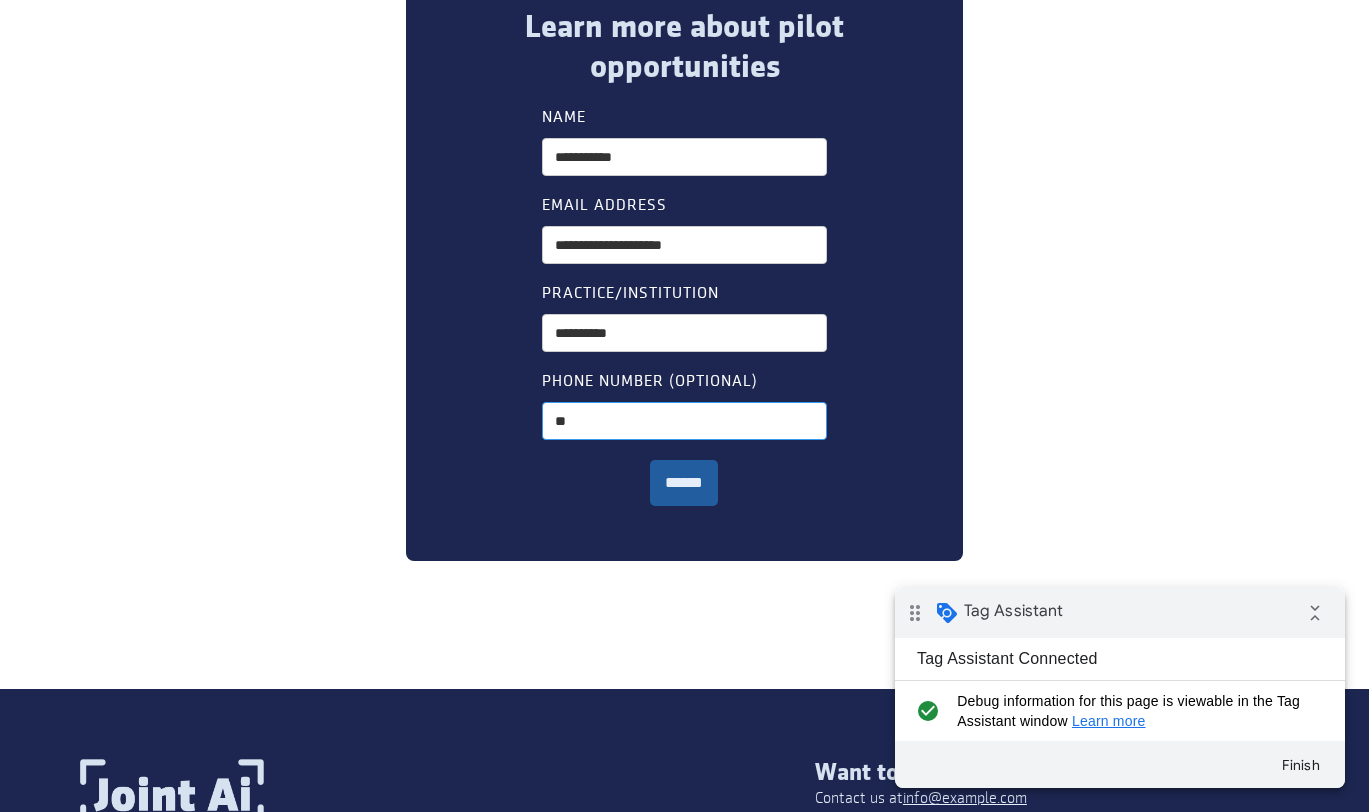 type on "*" 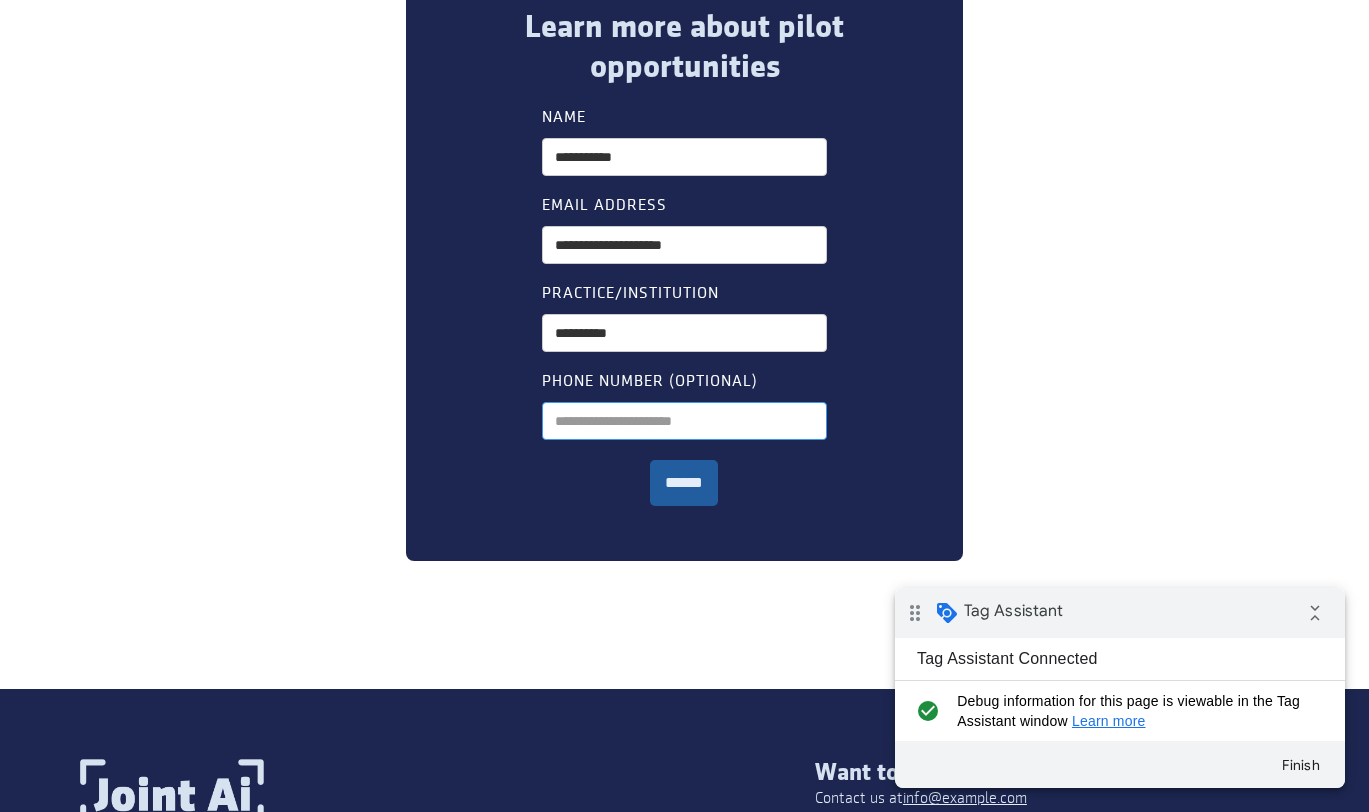 type 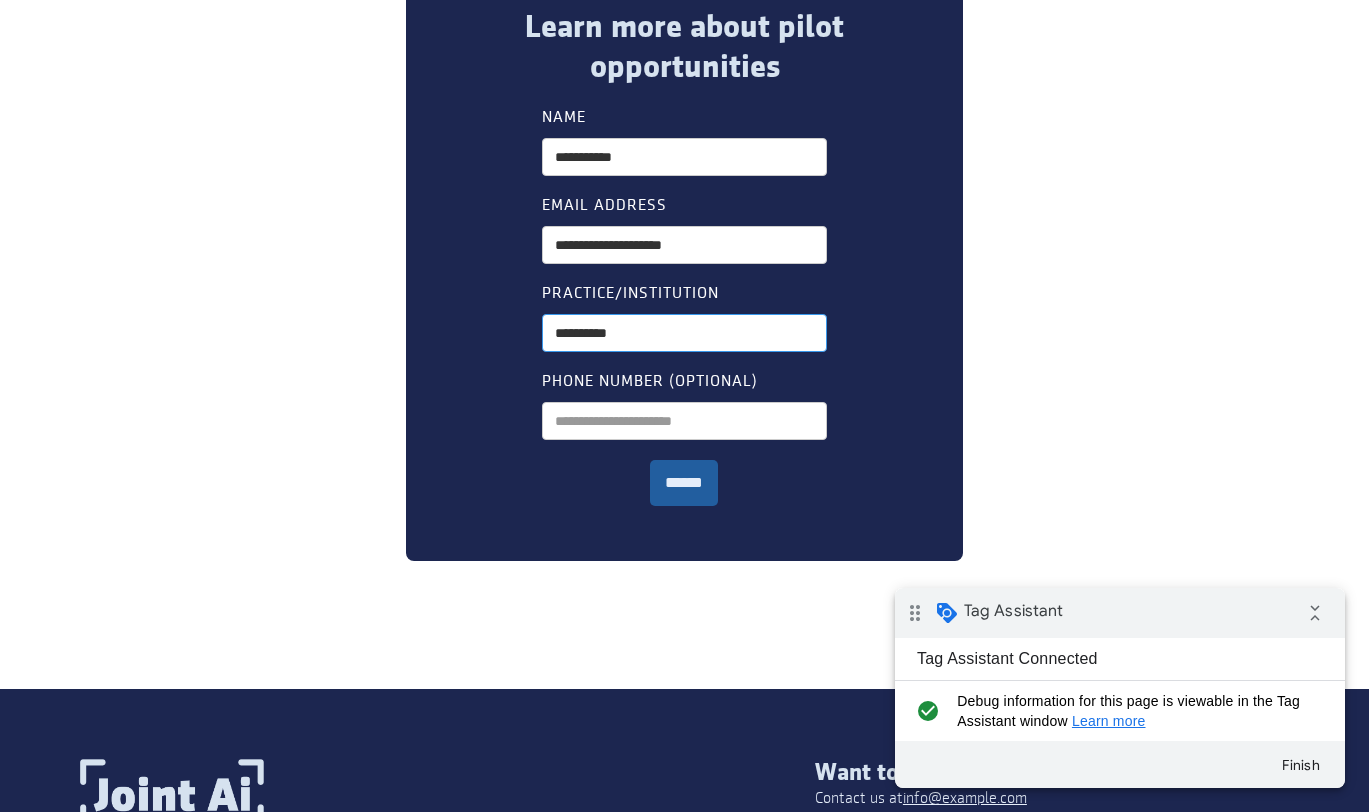 drag, startPoint x: 643, startPoint y: 328, endPoint x: 519, endPoint y: 335, distance: 124.197426 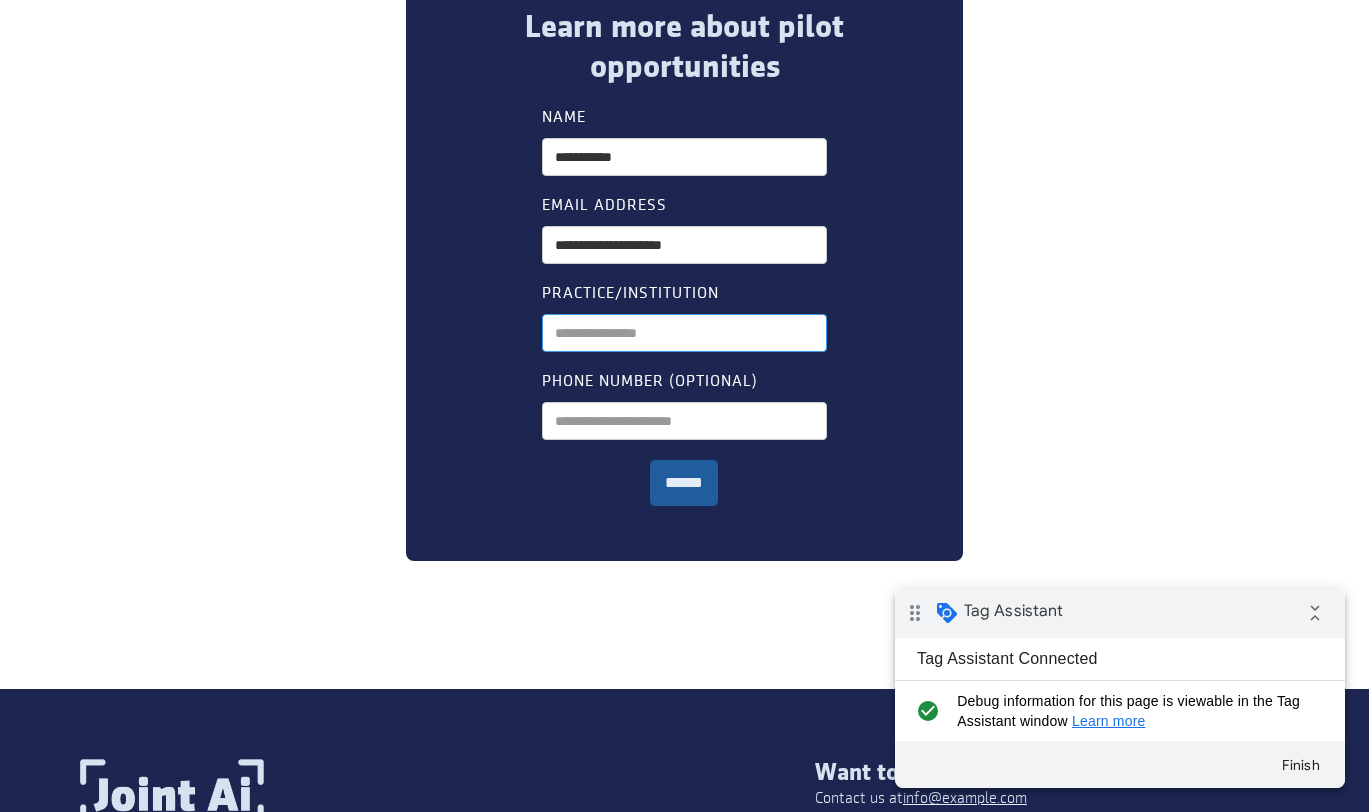 type 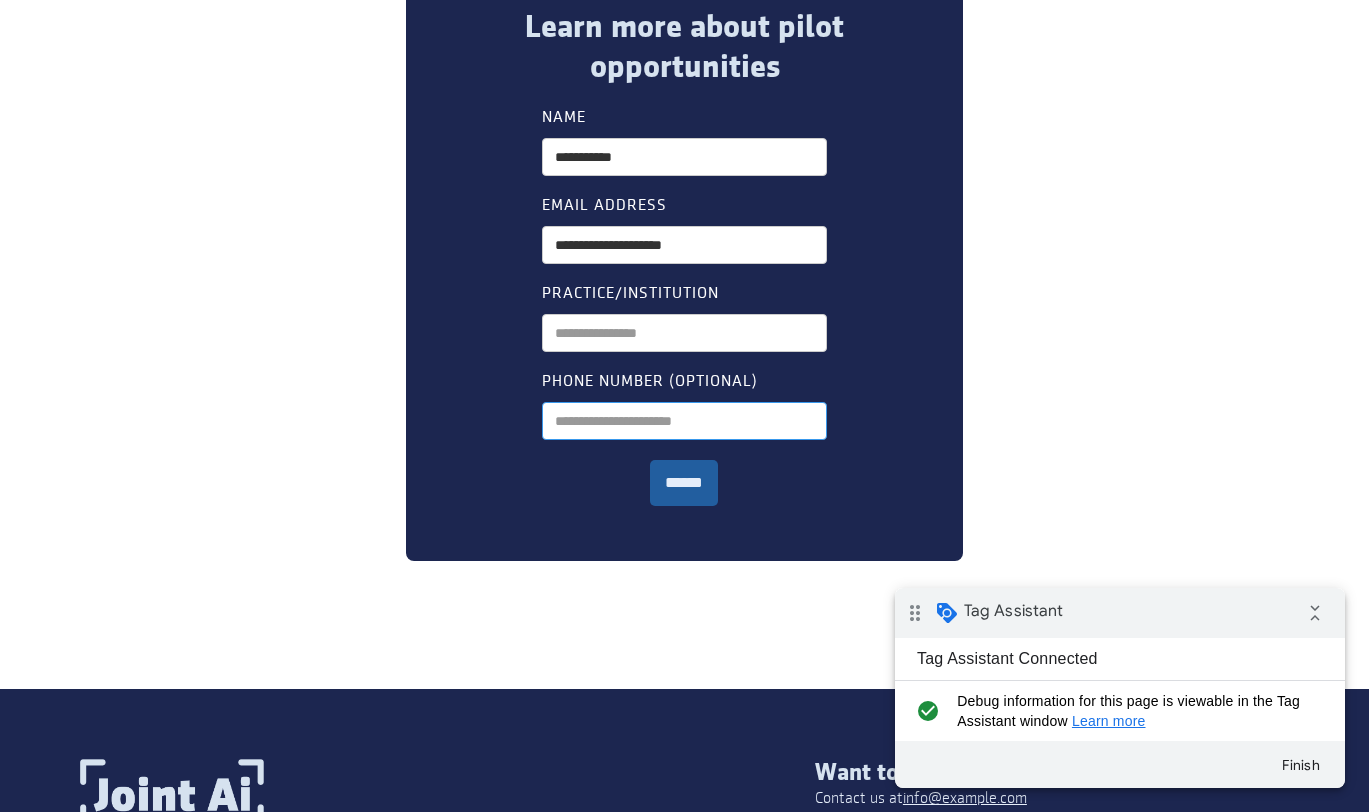 click on "Practice/institution" at bounding box center (685, 421) 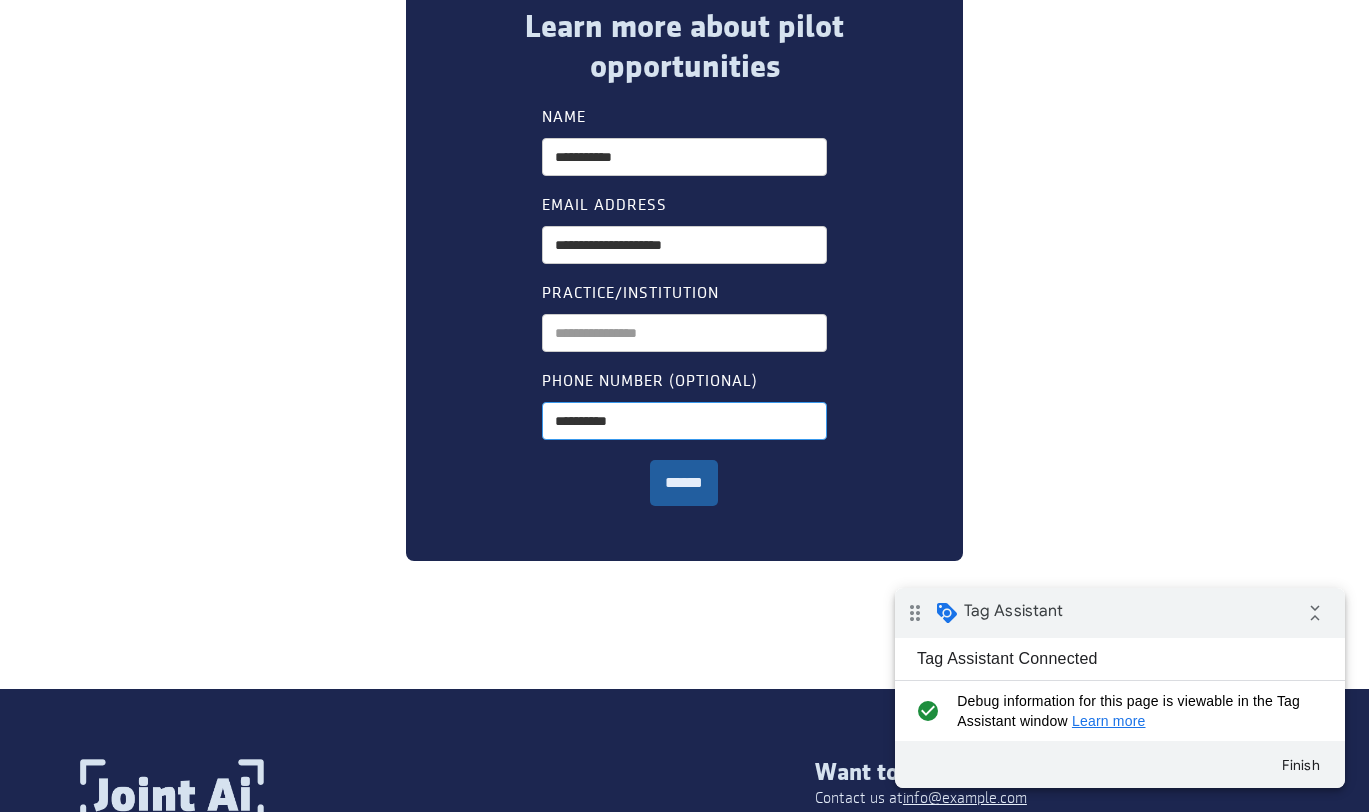 type on "**********" 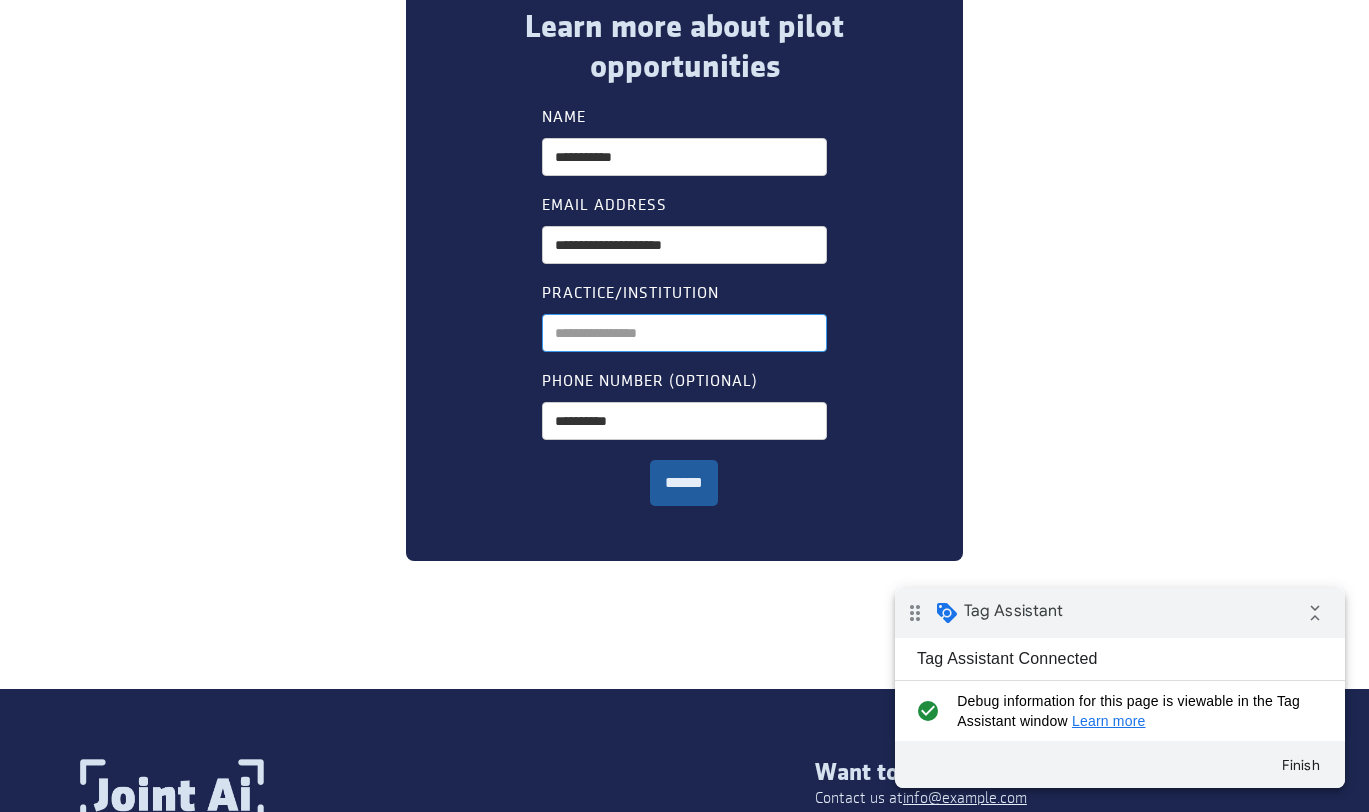 click on "Practice/institution" at bounding box center [685, 333] 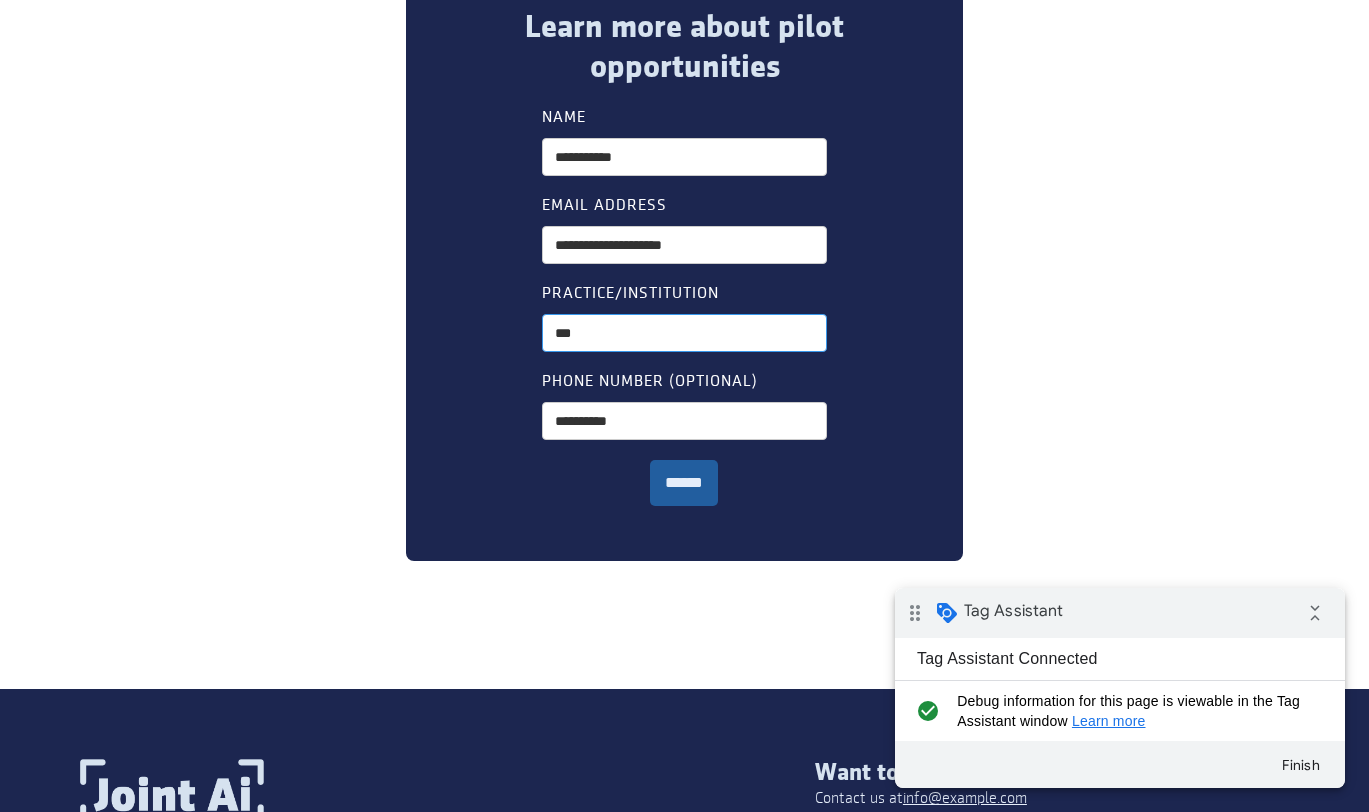 type on "***" 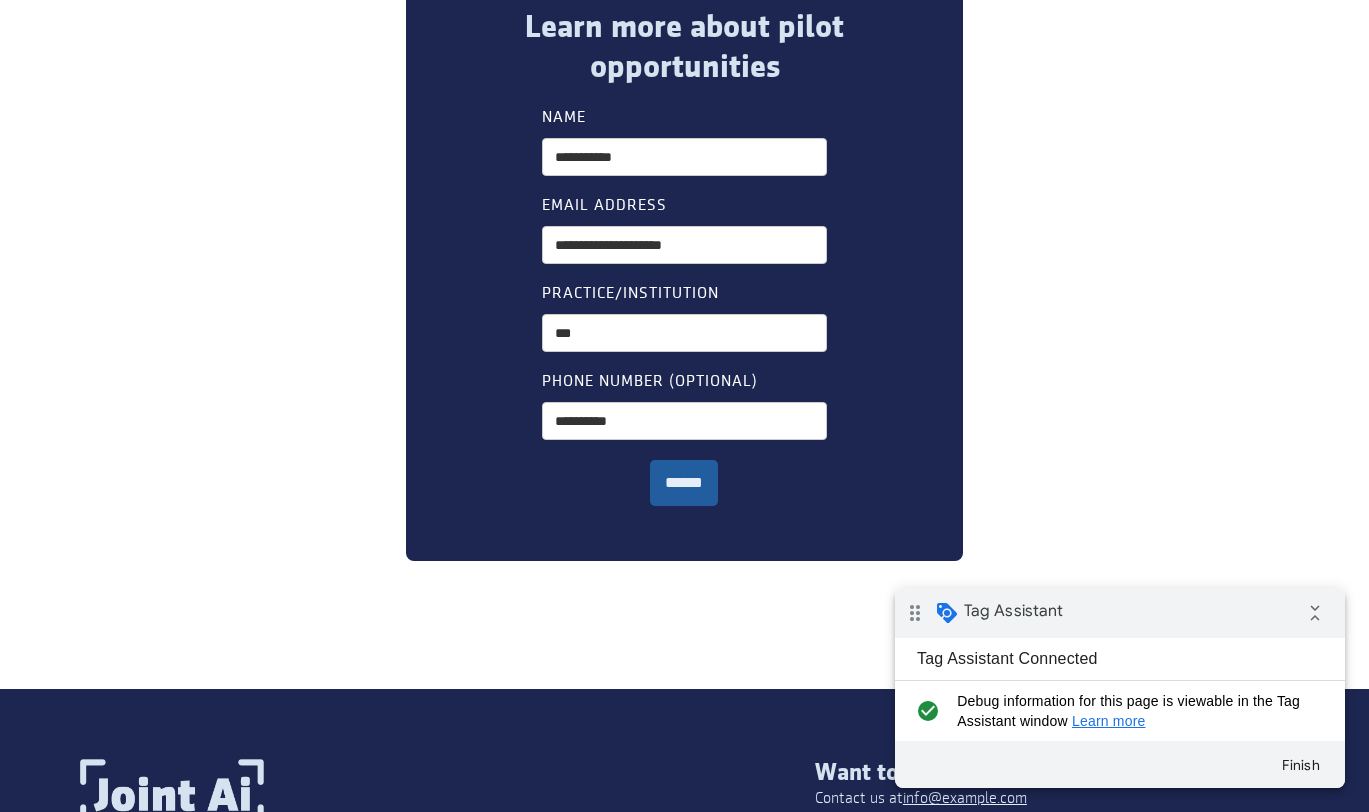 click on "******" at bounding box center (684, 483) 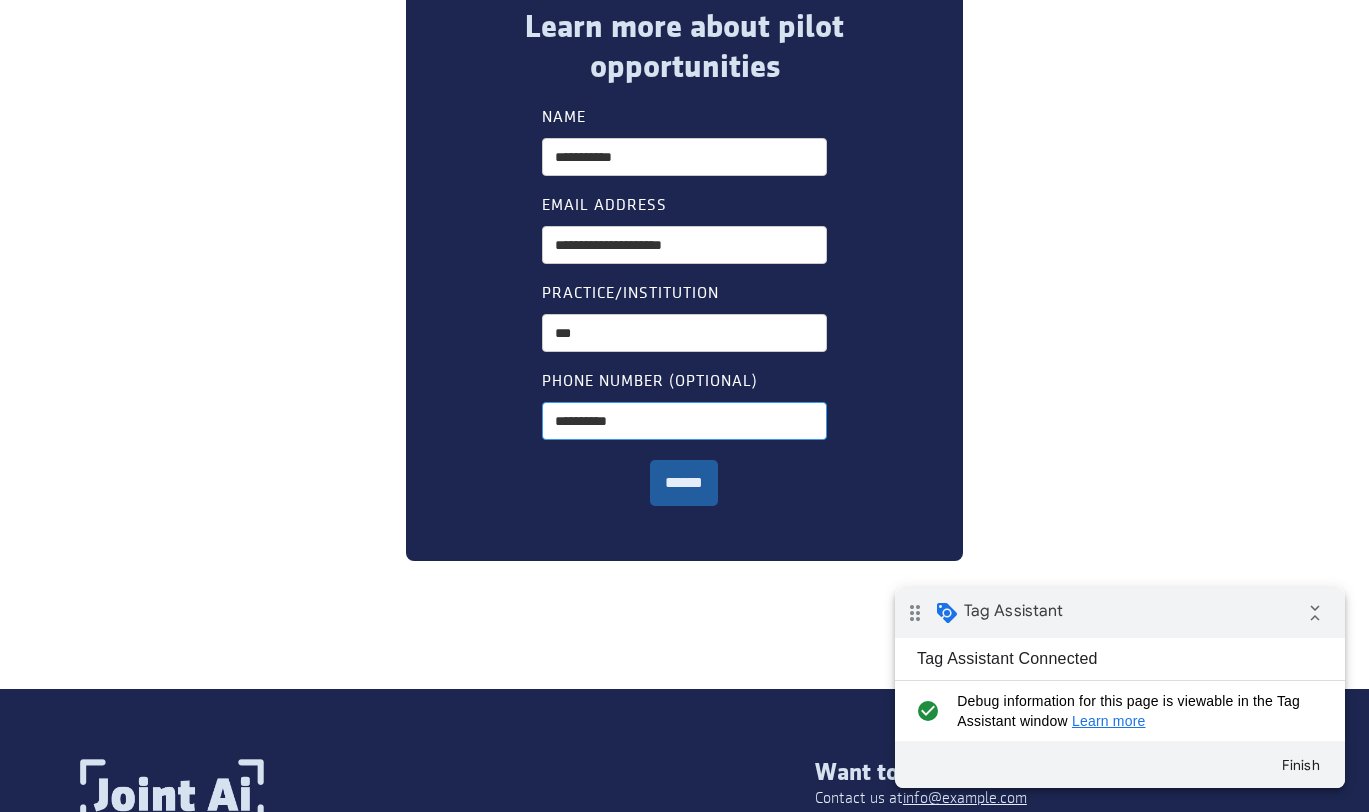 drag, startPoint x: 642, startPoint y: 416, endPoint x: 503, endPoint y: 408, distance: 139.23003 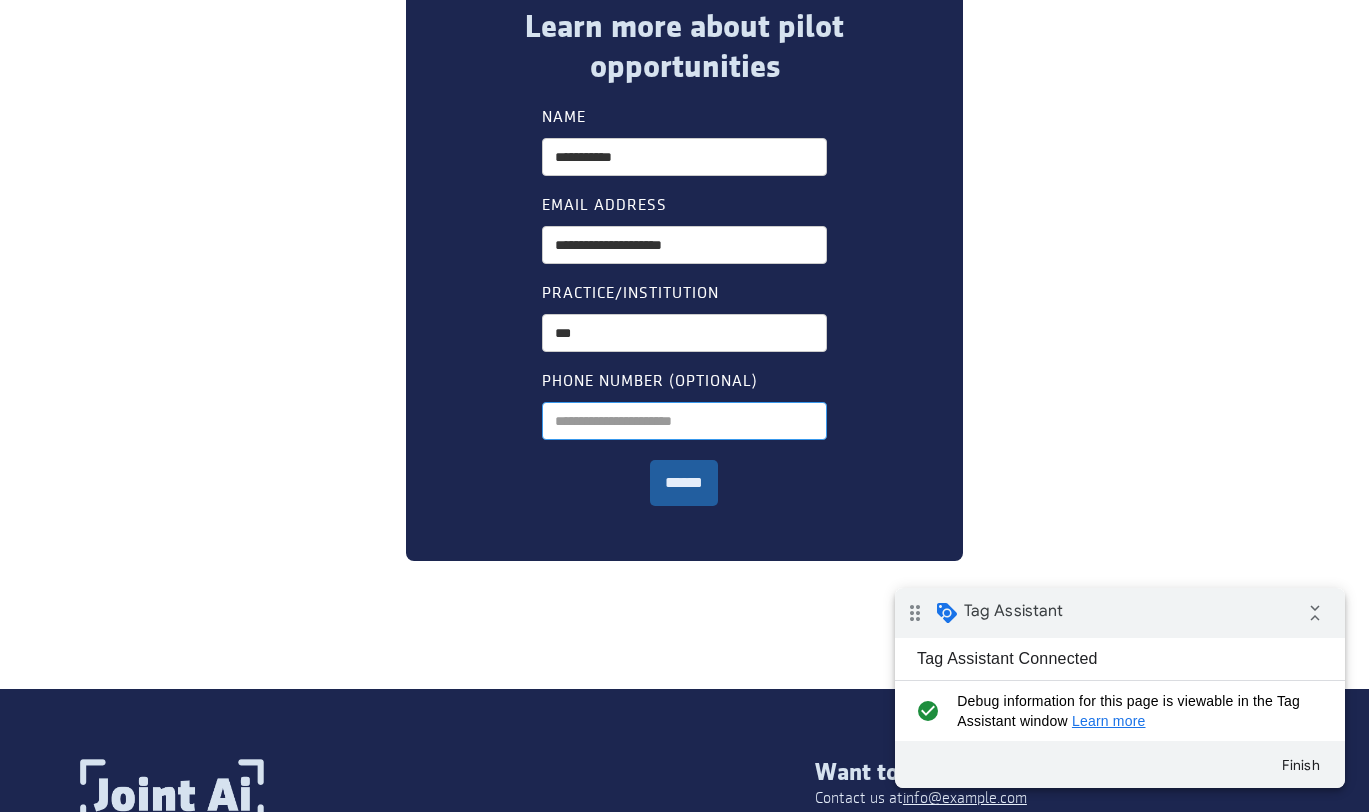 type 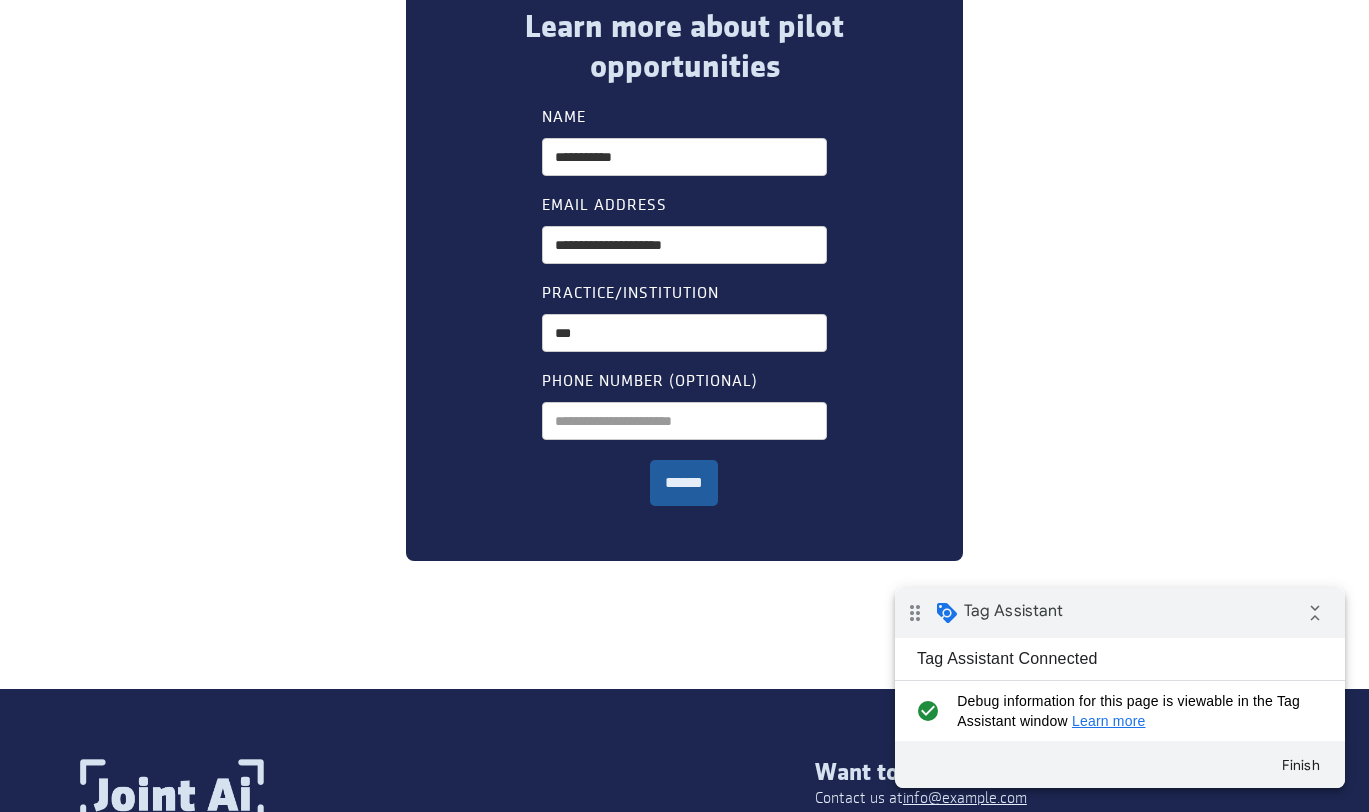 click on "******" at bounding box center [684, 483] 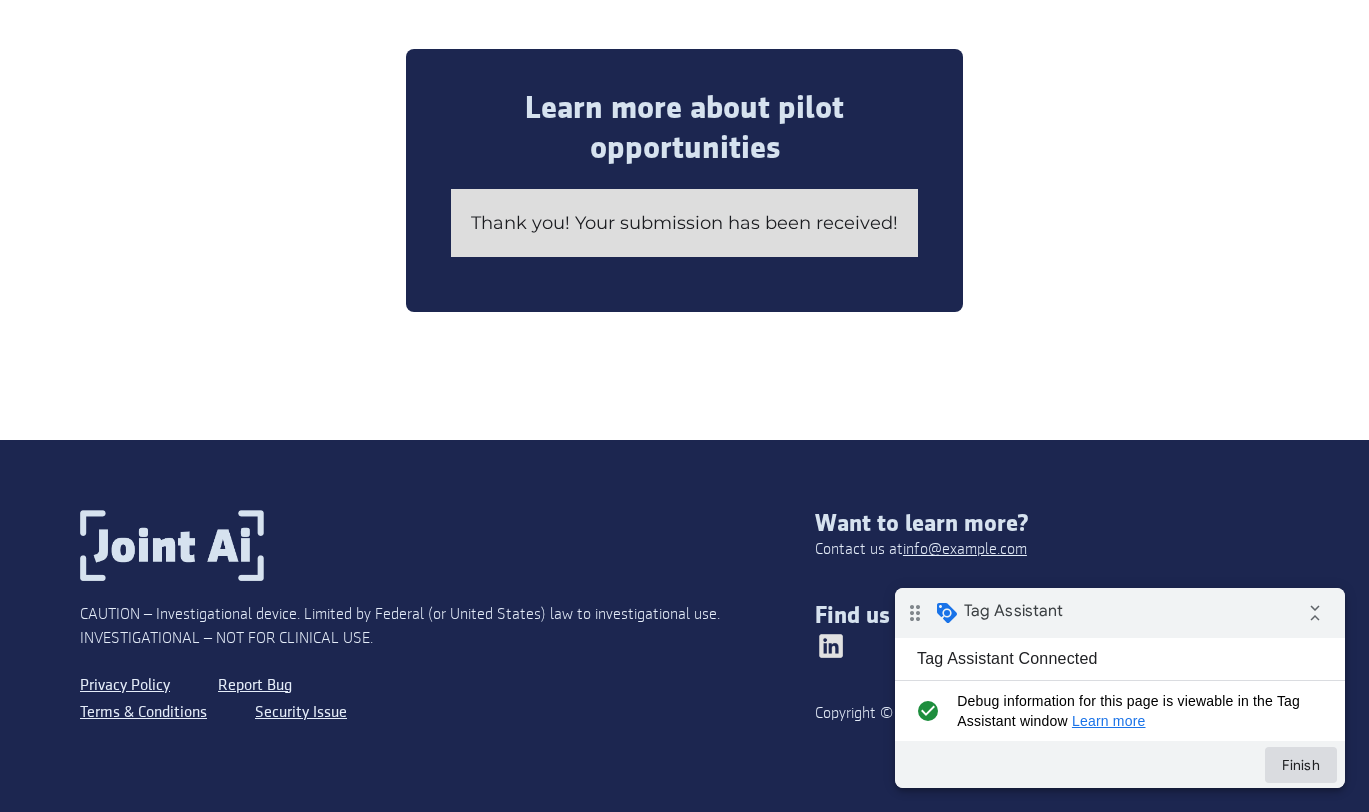 click on "Finish" at bounding box center (1301, 765) 